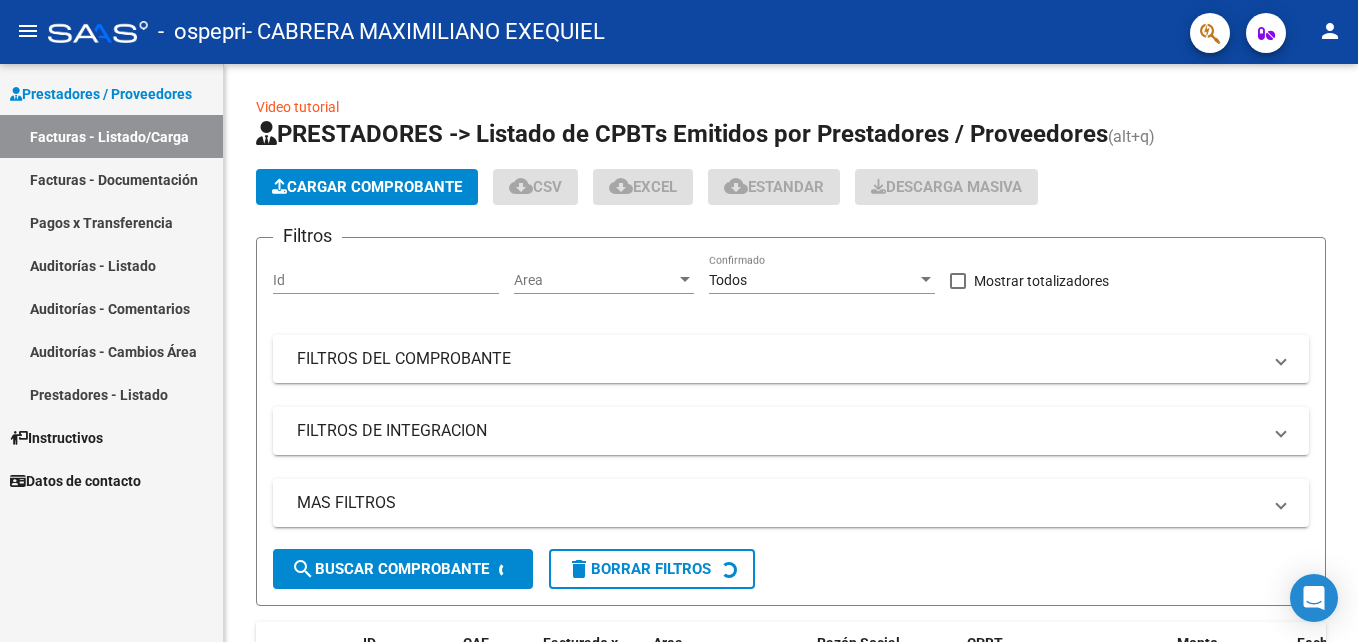 scroll, scrollTop: 0, scrollLeft: 0, axis: both 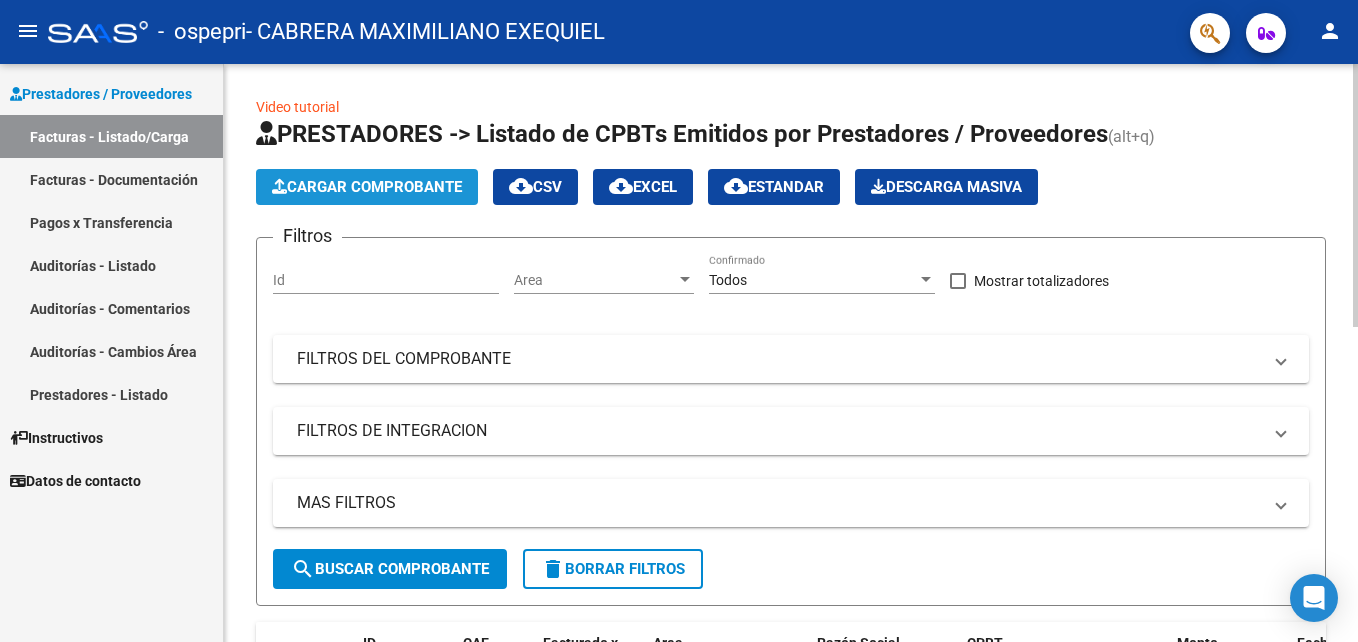 click on "Cargar Comprobante" 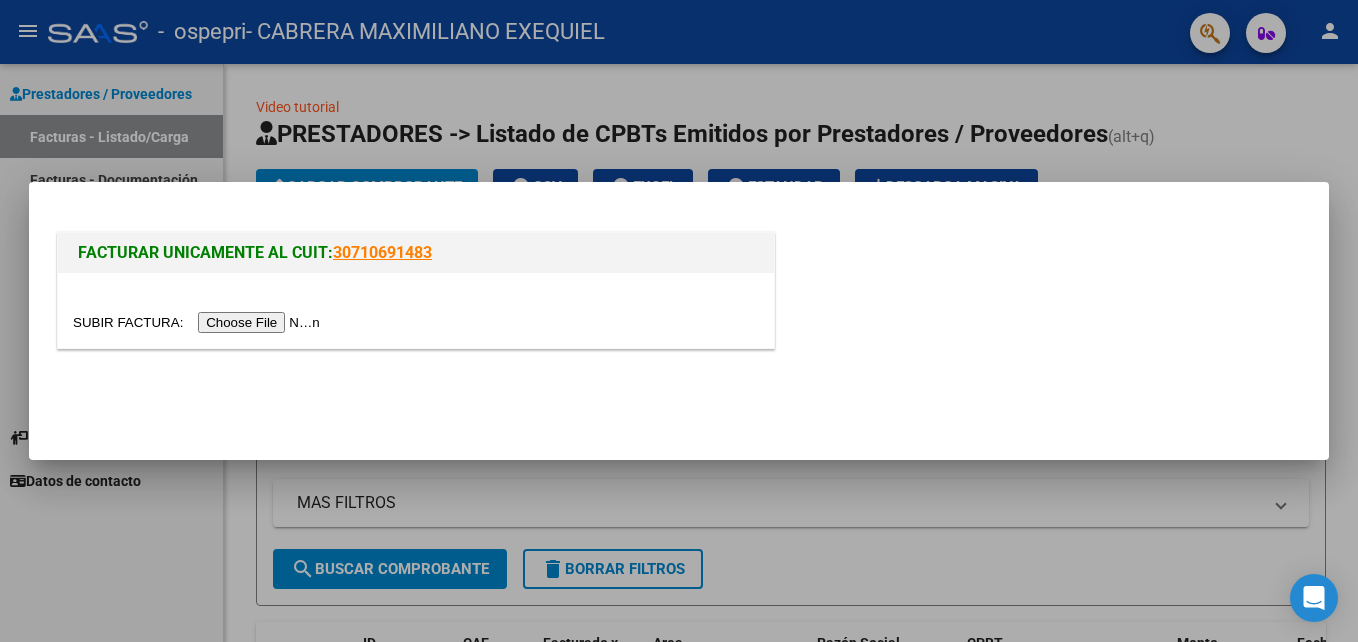 click at bounding box center (199, 322) 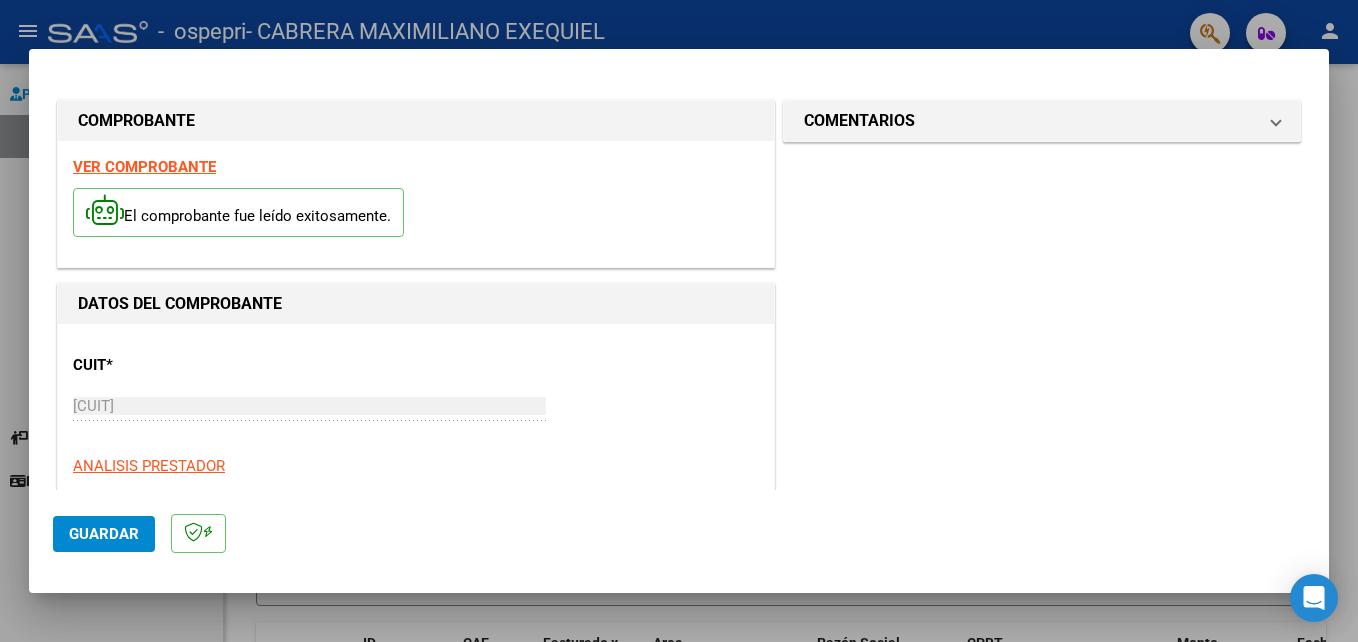 click on "Guardar" 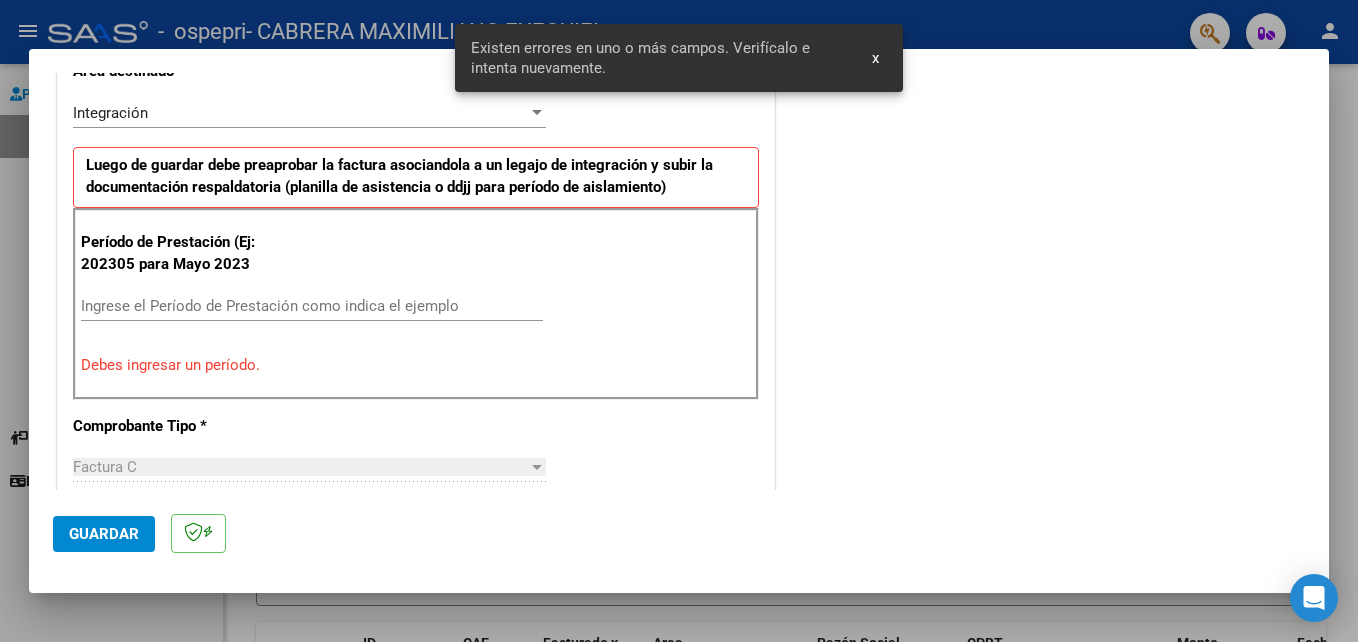 scroll, scrollTop: 450, scrollLeft: 0, axis: vertical 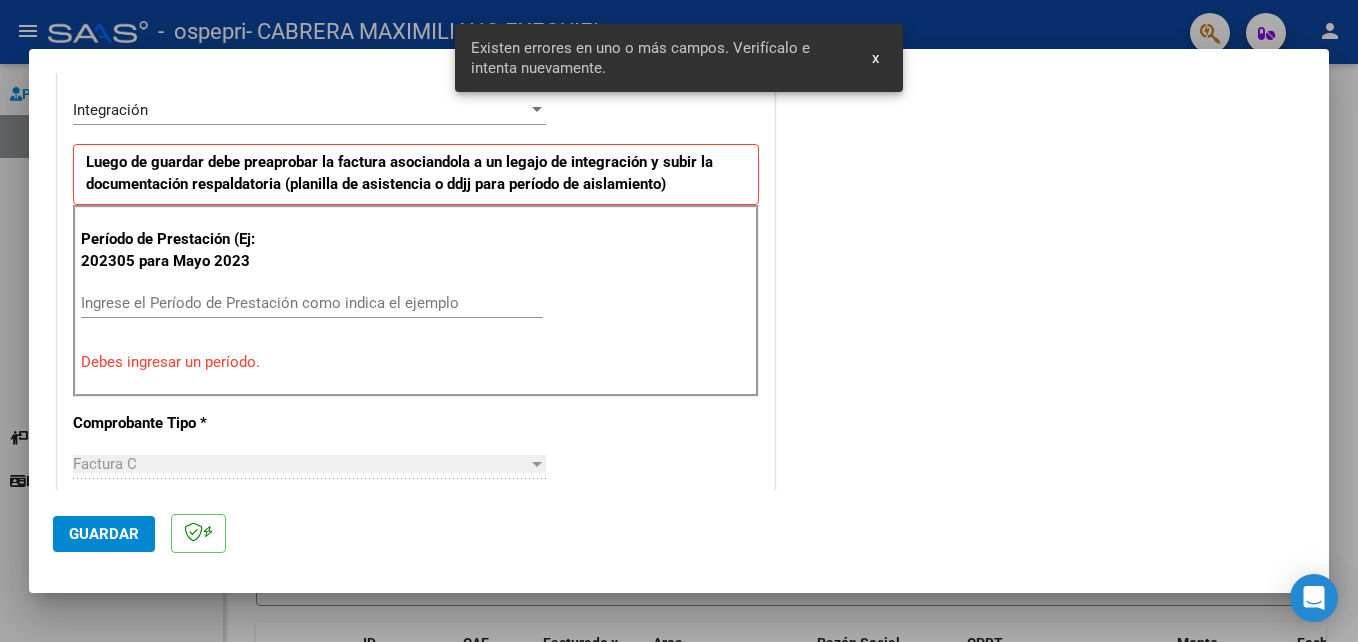 click on "Ingrese el Período de Prestación como indica el ejemplo" at bounding box center [312, 303] 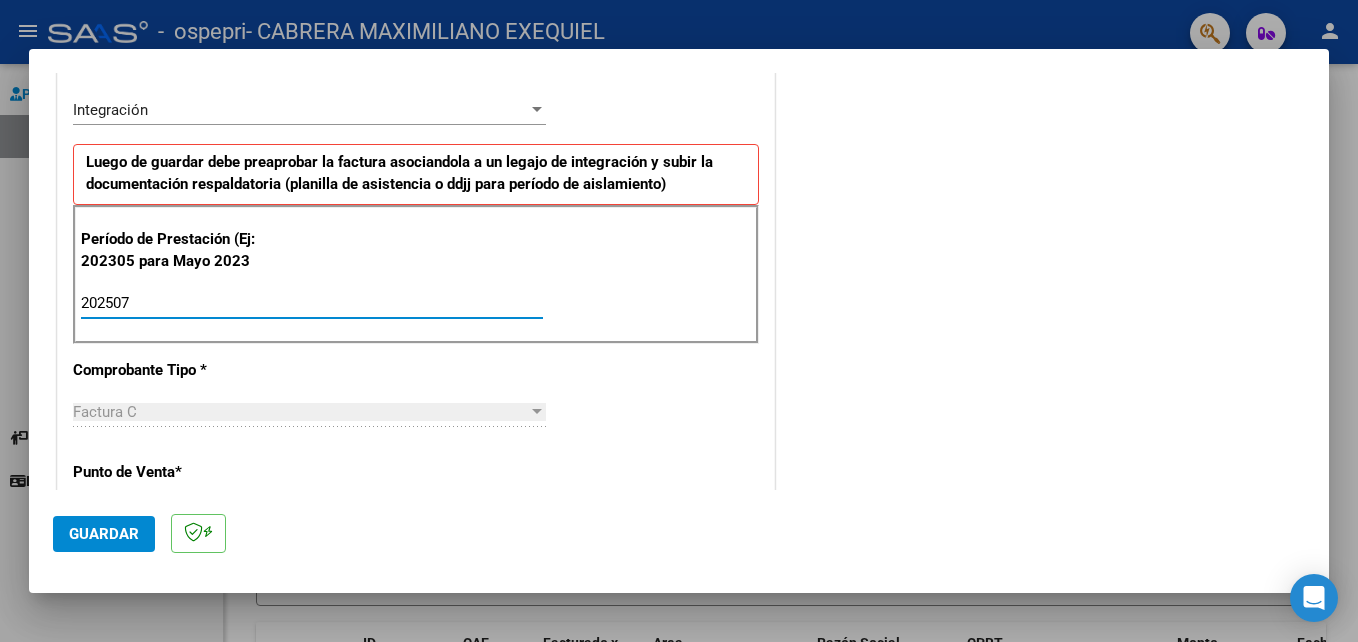 type on "202507" 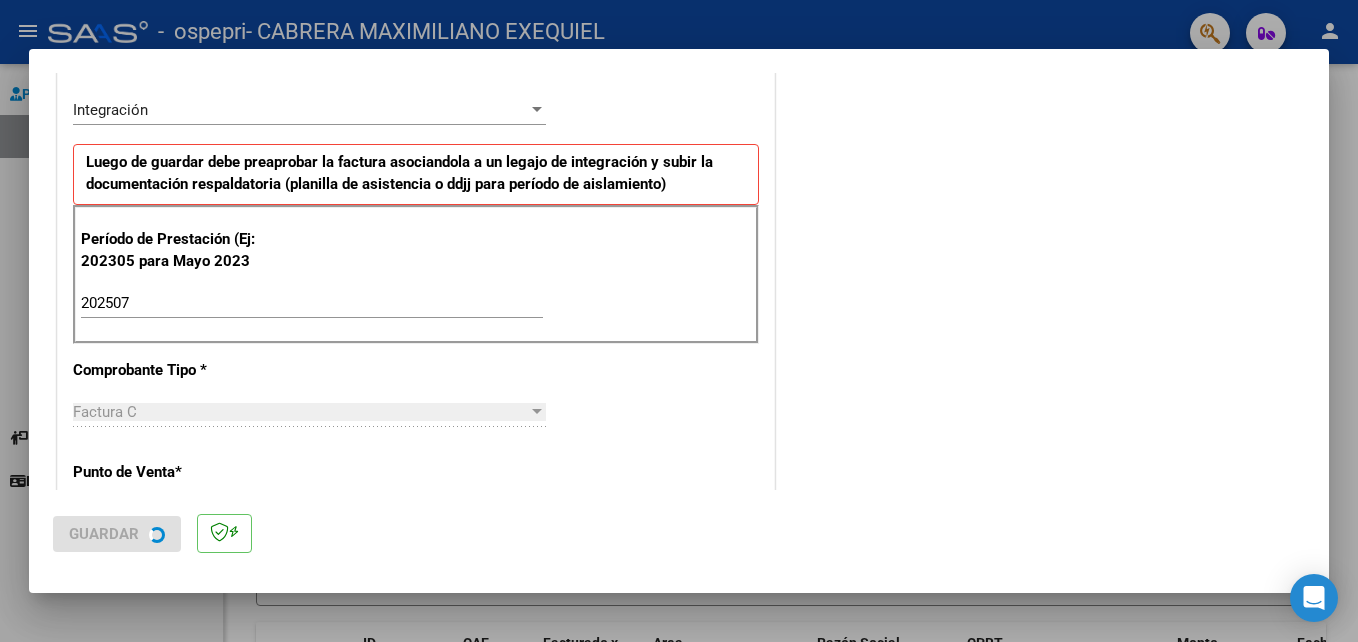 scroll, scrollTop: 0, scrollLeft: 0, axis: both 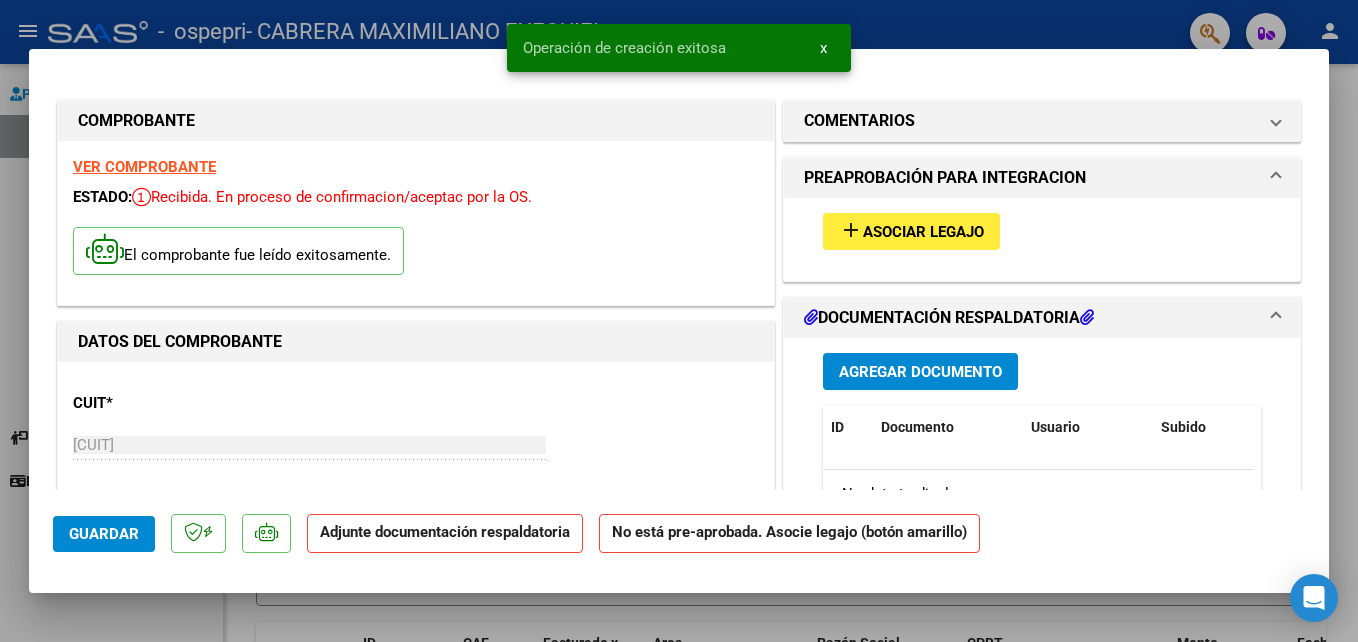 click on "Asociar Legajo" at bounding box center [923, 232] 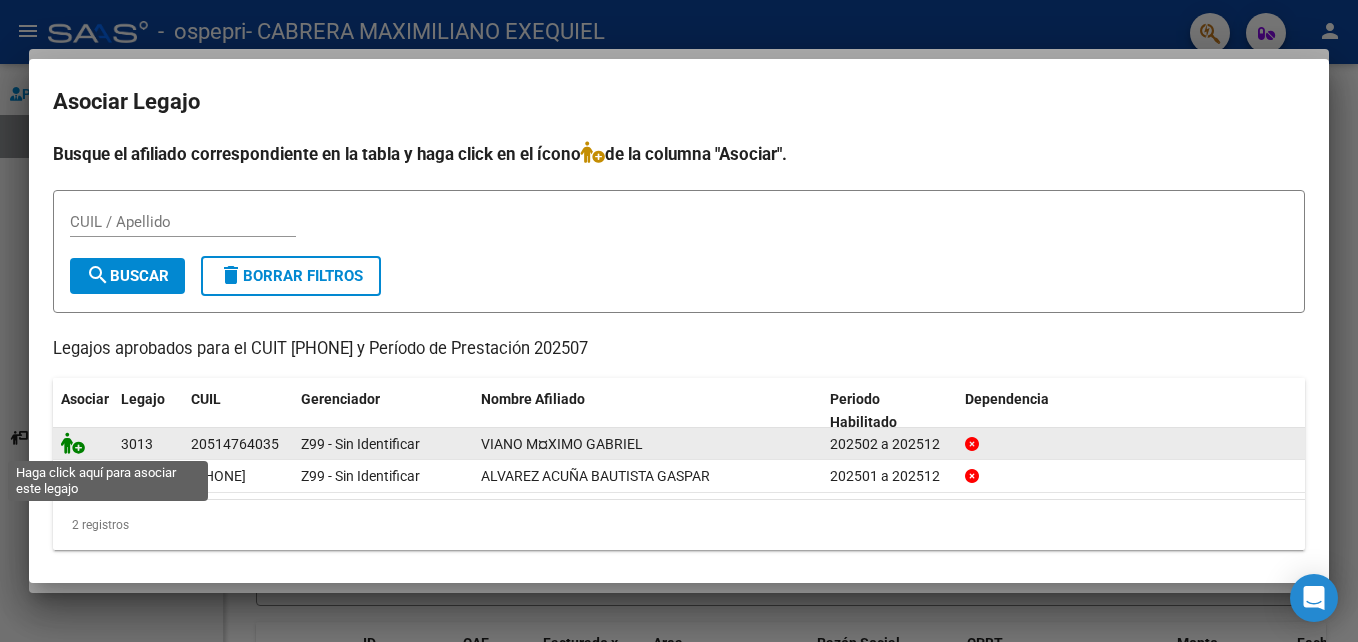 click 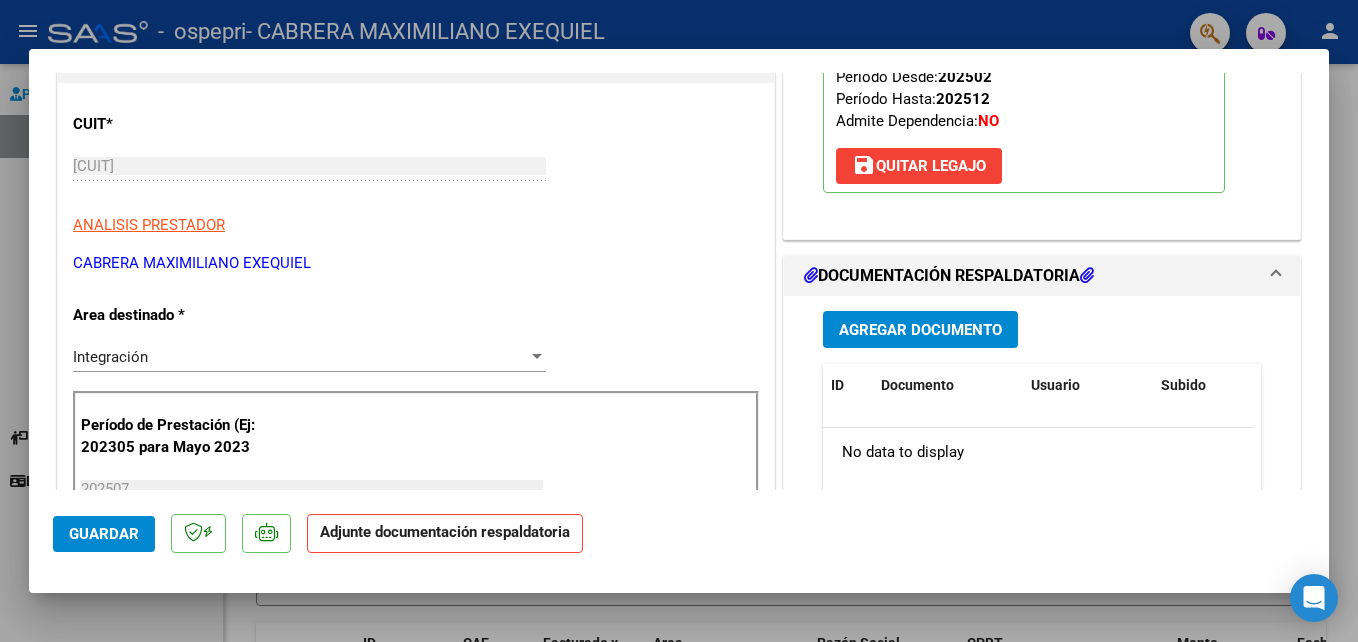 scroll, scrollTop: 284, scrollLeft: 0, axis: vertical 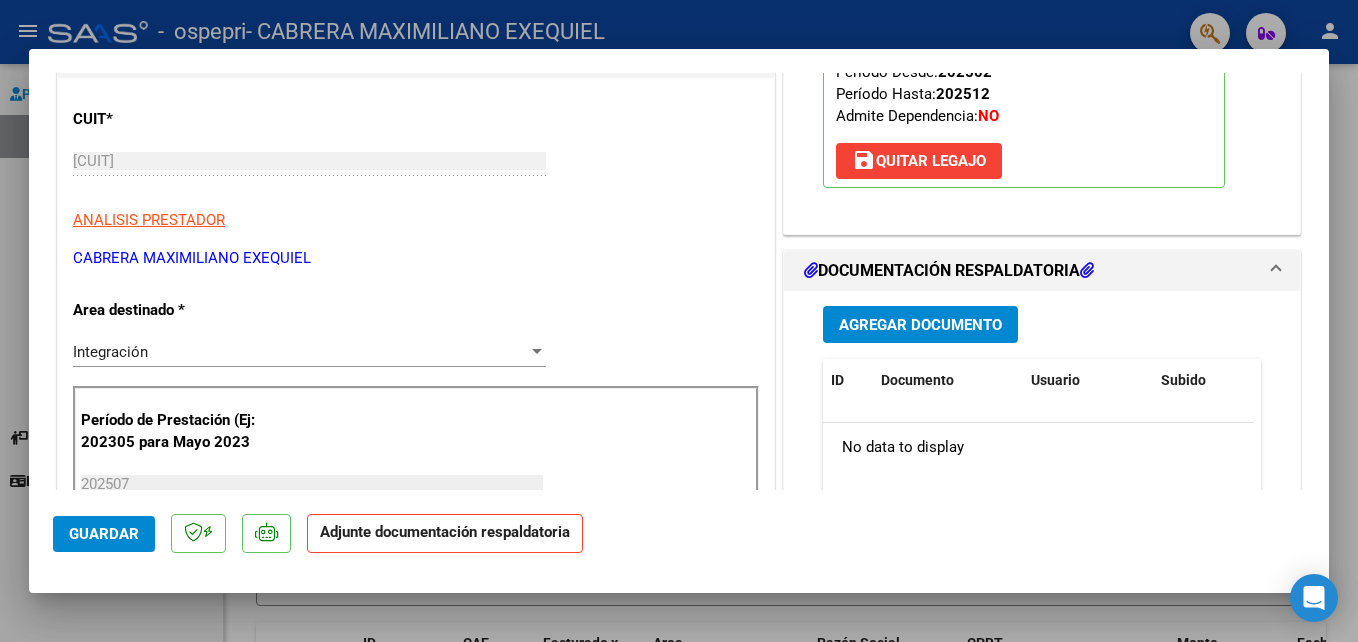 click on "Agregar Documento" at bounding box center [920, 325] 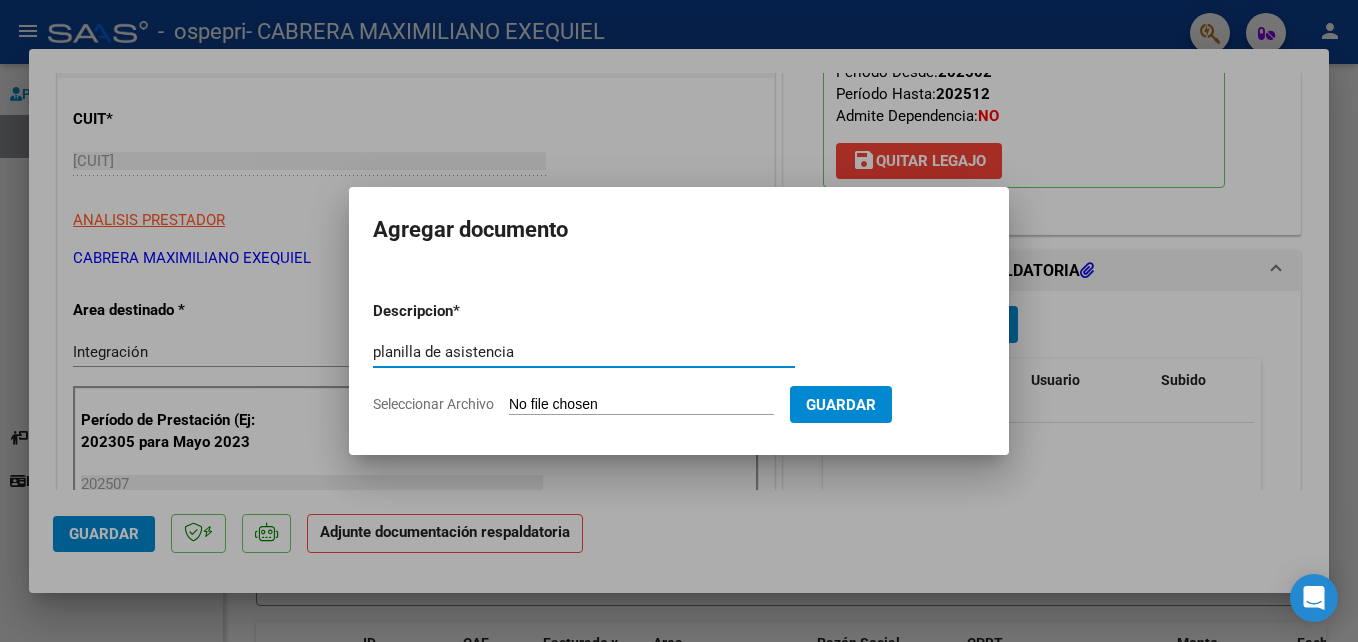 type on "planilla de asistencia" 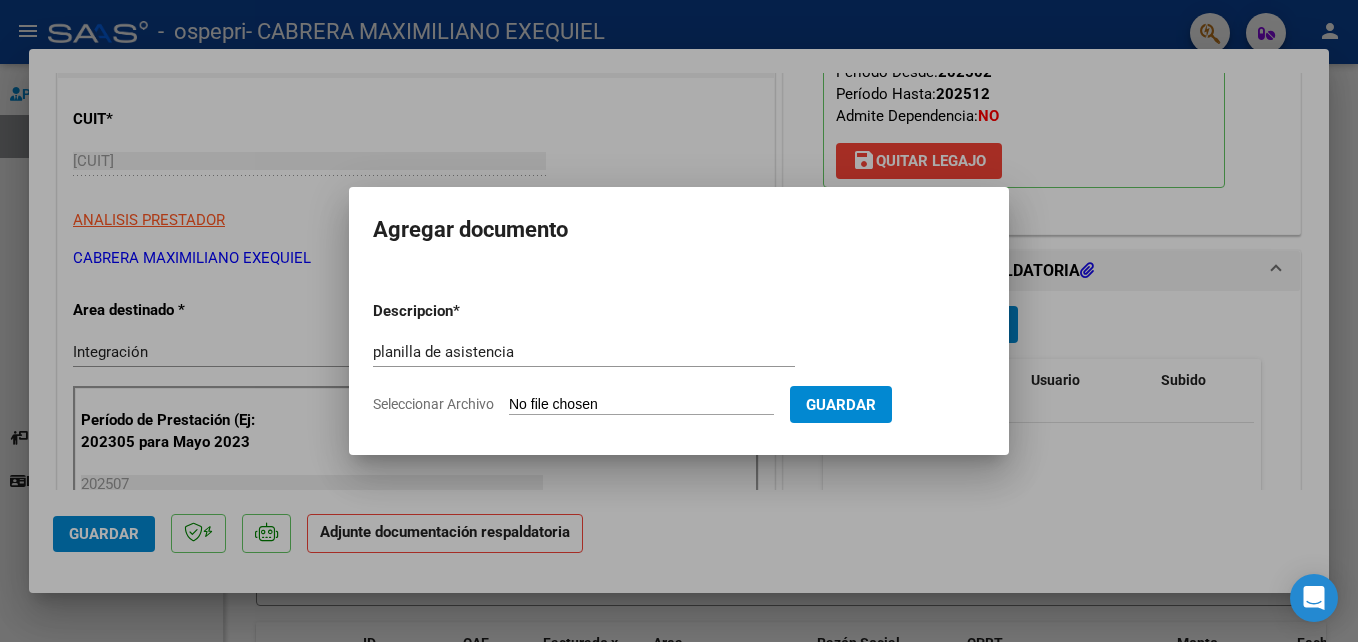click on "Seleccionar Archivo" 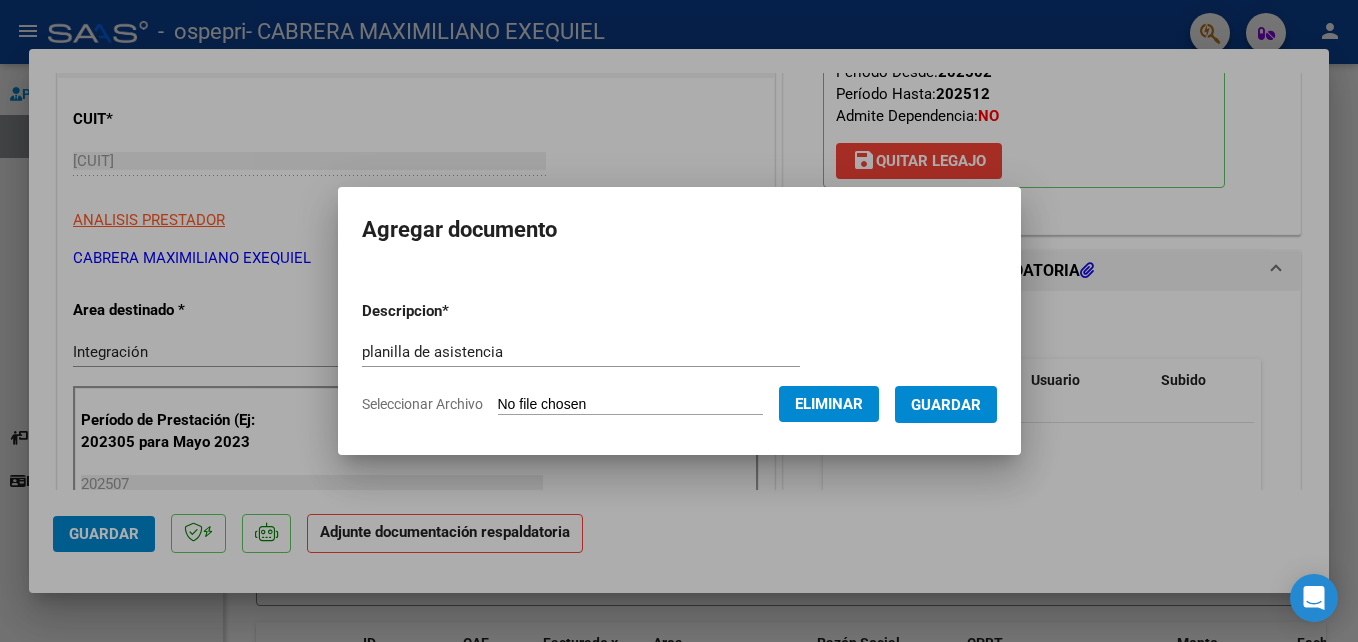 click on "Eliminar" 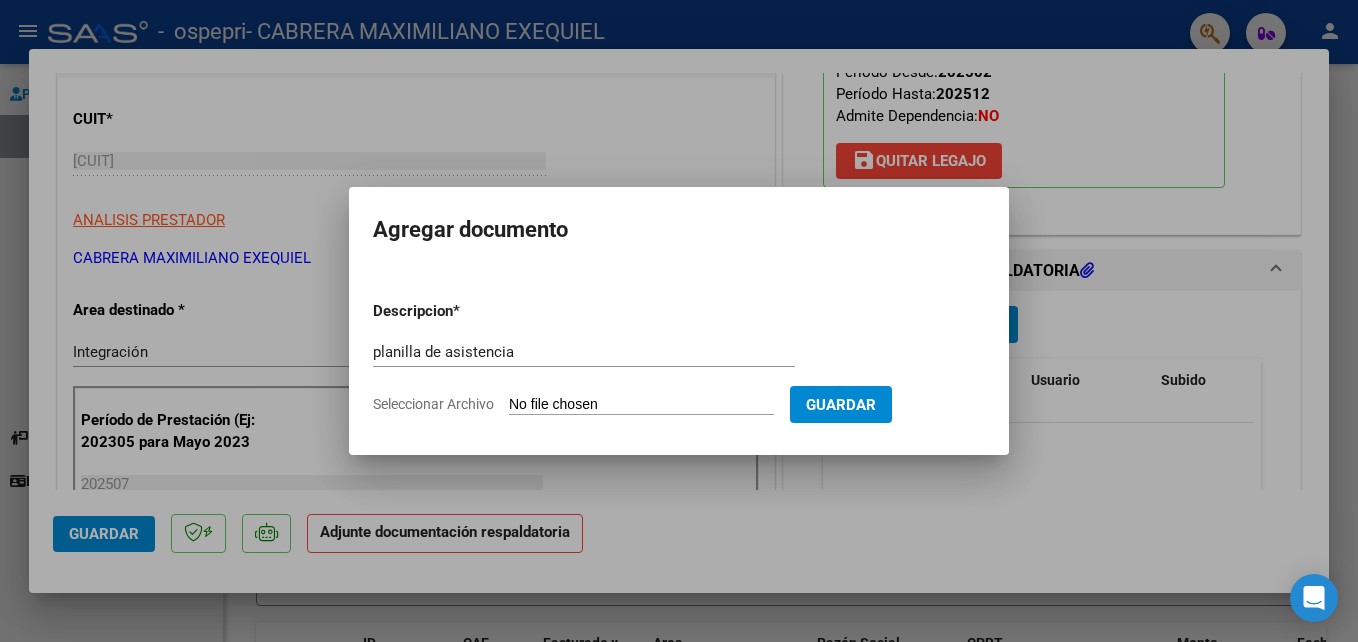 click on "Seleccionar Archivo" 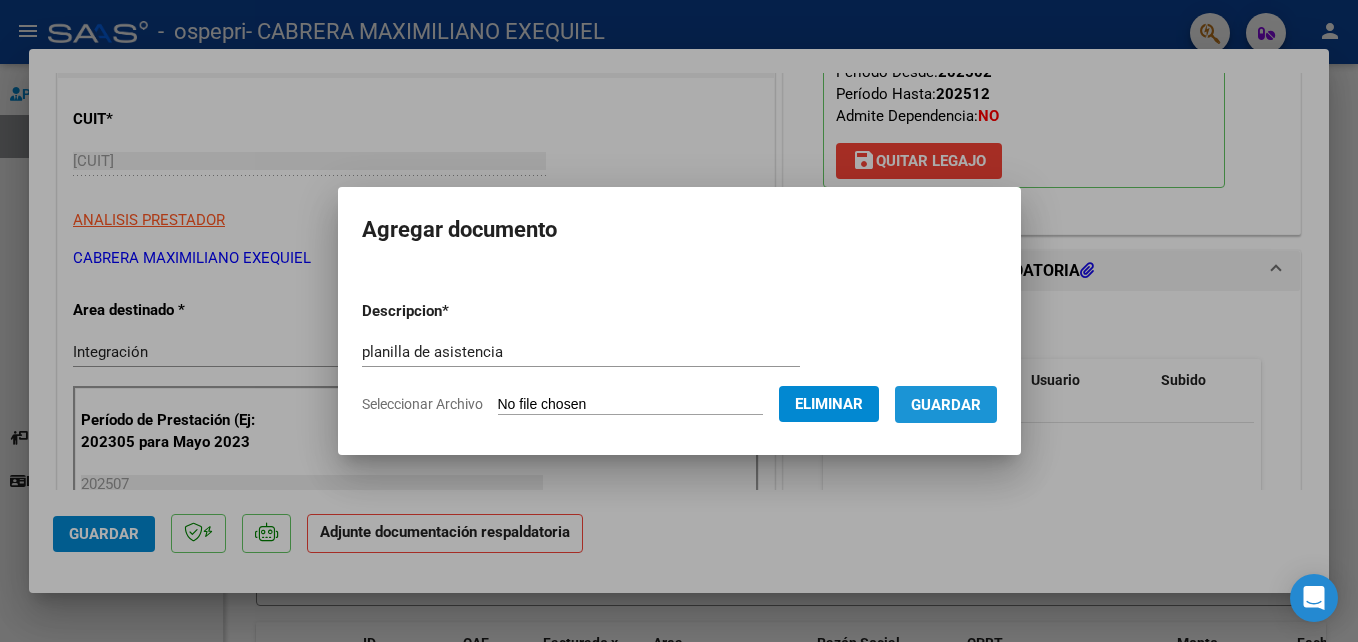 click on "Guardar" at bounding box center (946, 405) 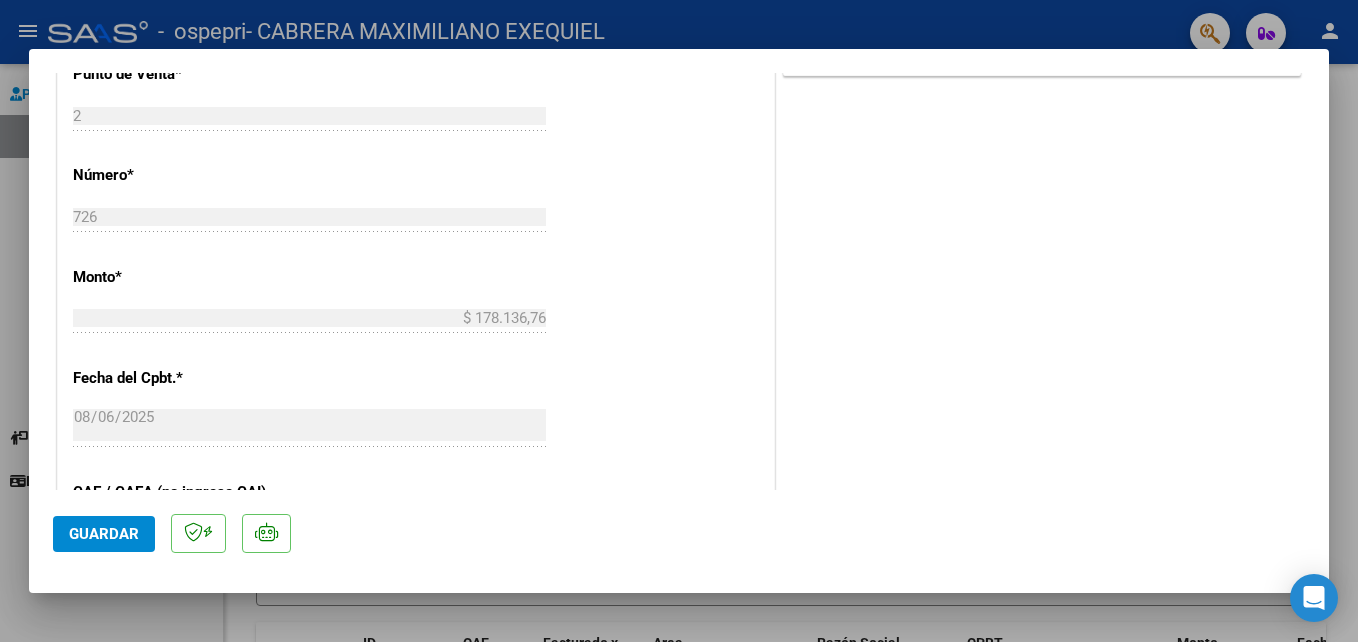 scroll, scrollTop: 1055, scrollLeft: 0, axis: vertical 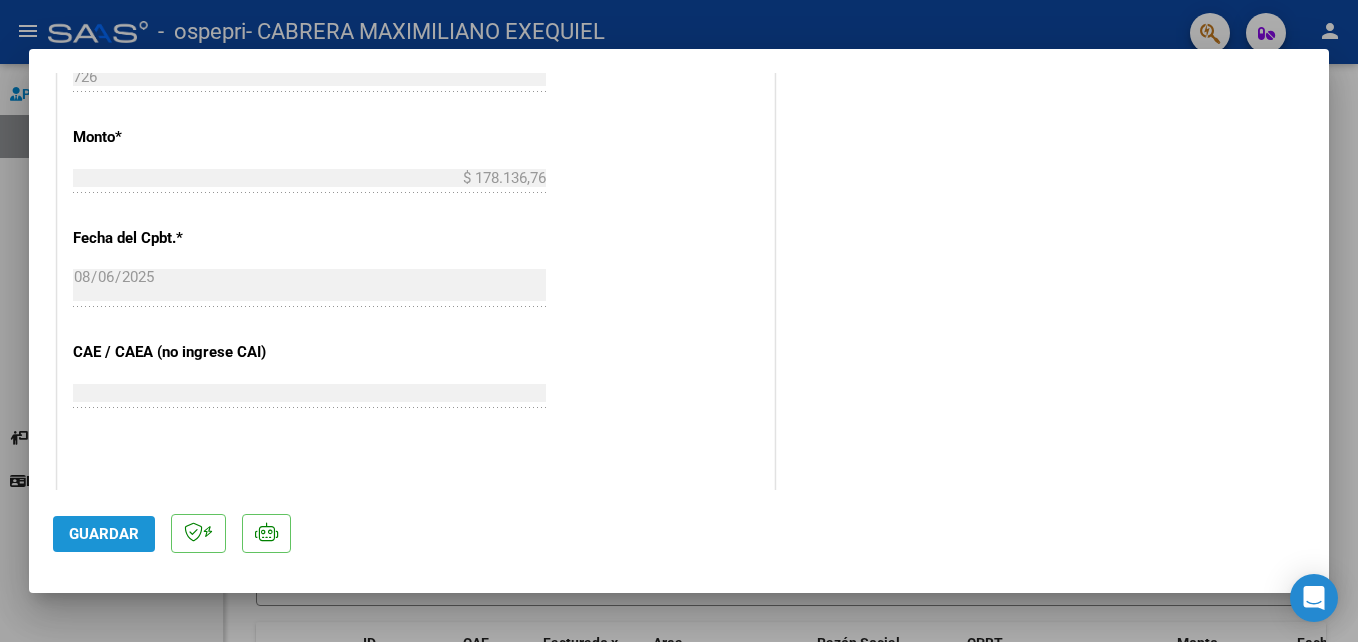 click on "Guardar" 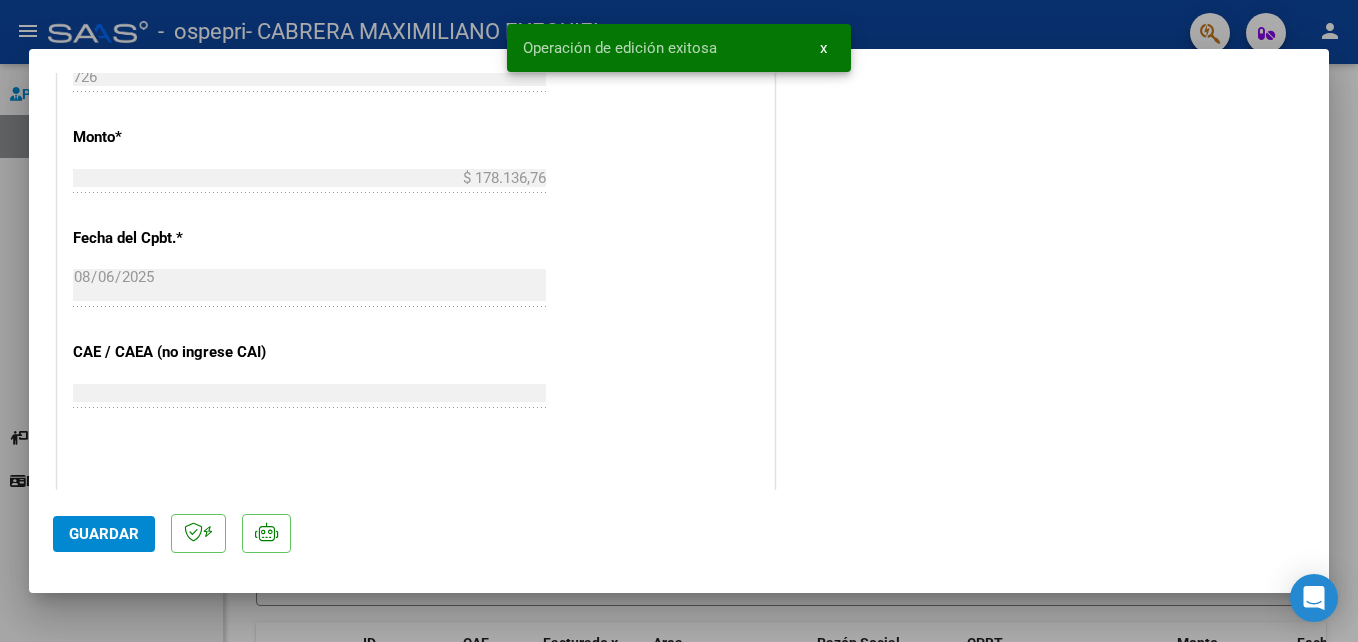 click on "x" at bounding box center (823, 48) 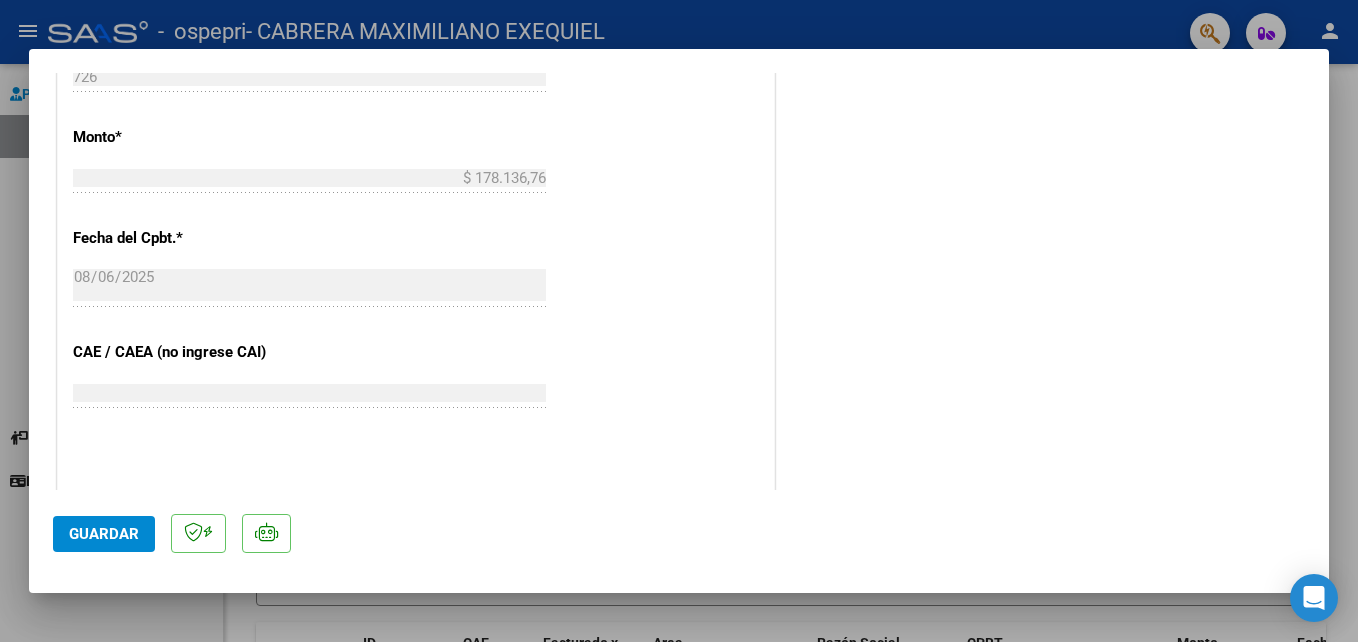 click at bounding box center [679, 321] 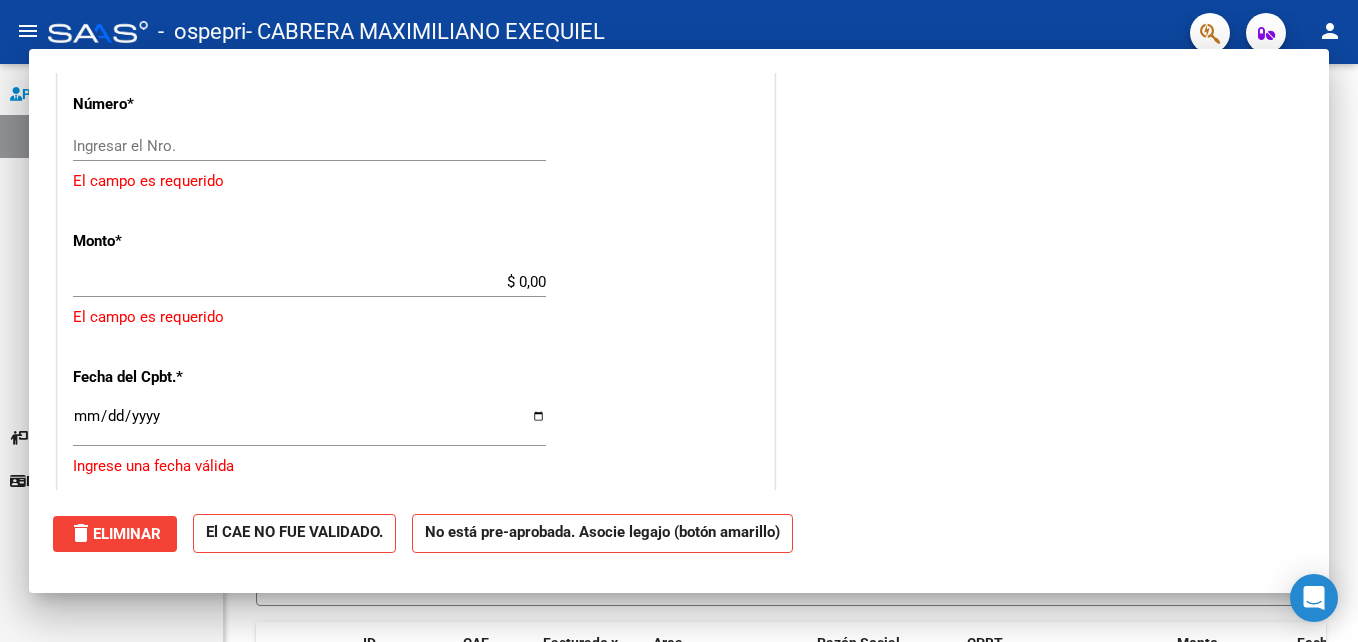 scroll, scrollTop: 1124, scrollLeft: 0, axis: vertical 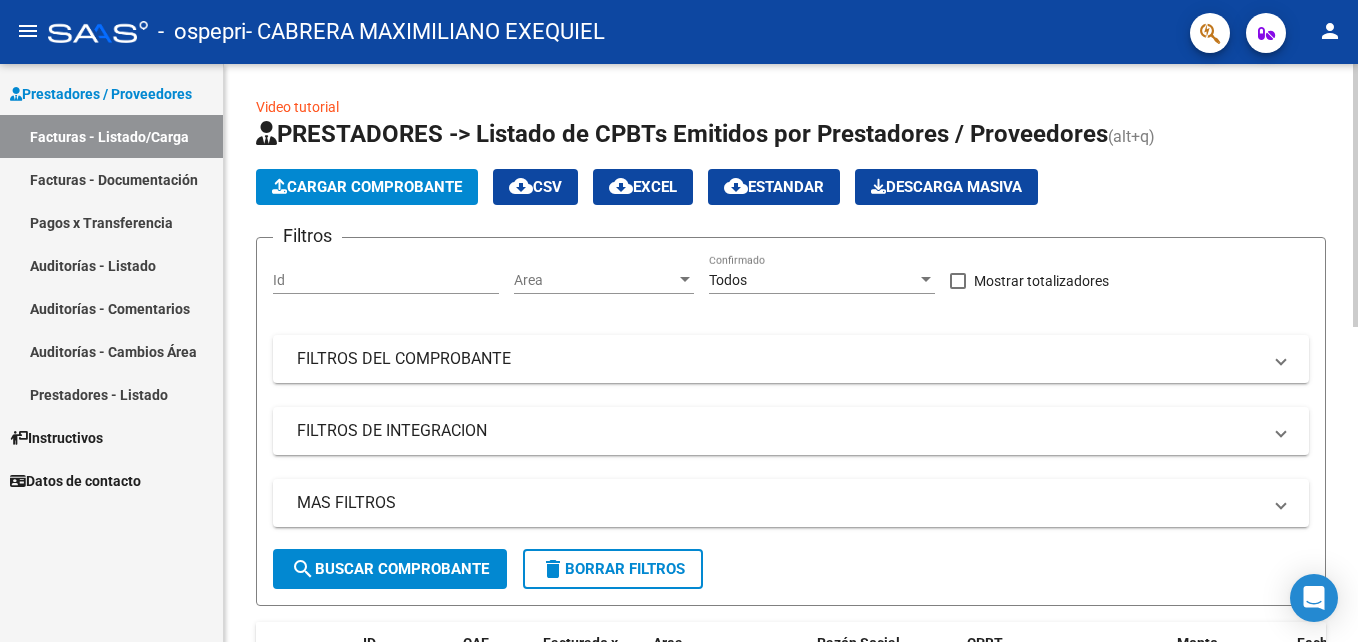 click on "Cargar Comprobante" 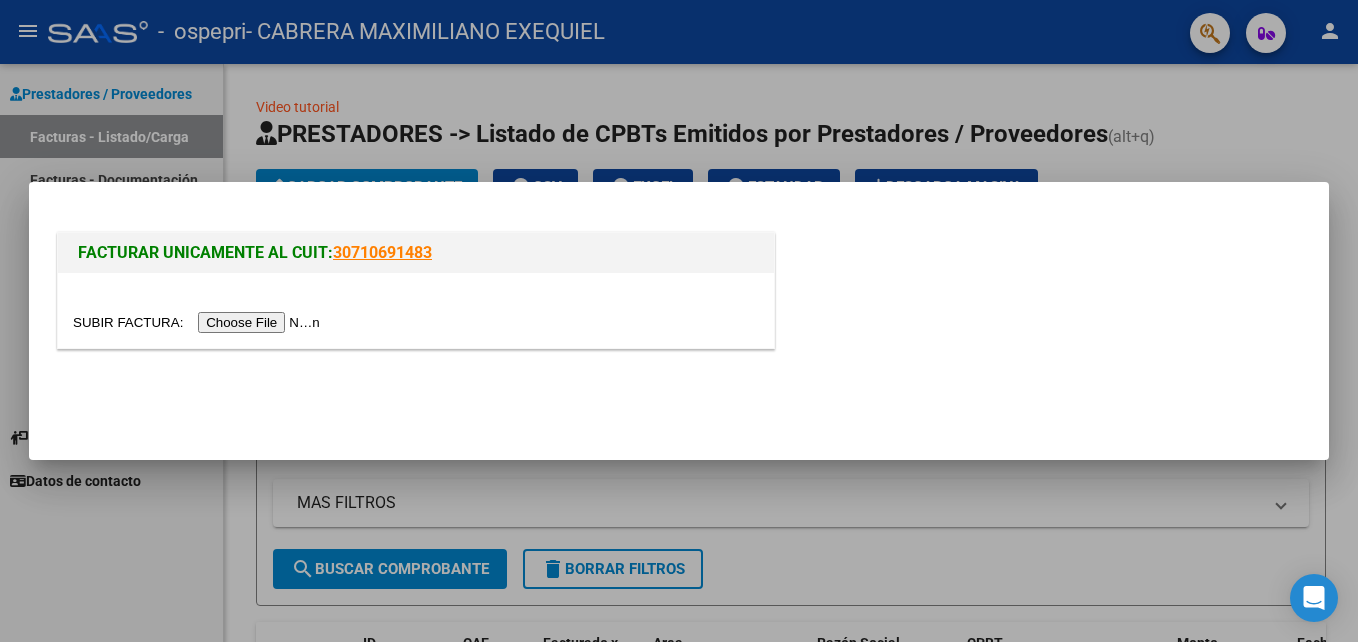click at bounding box center (199, 322) 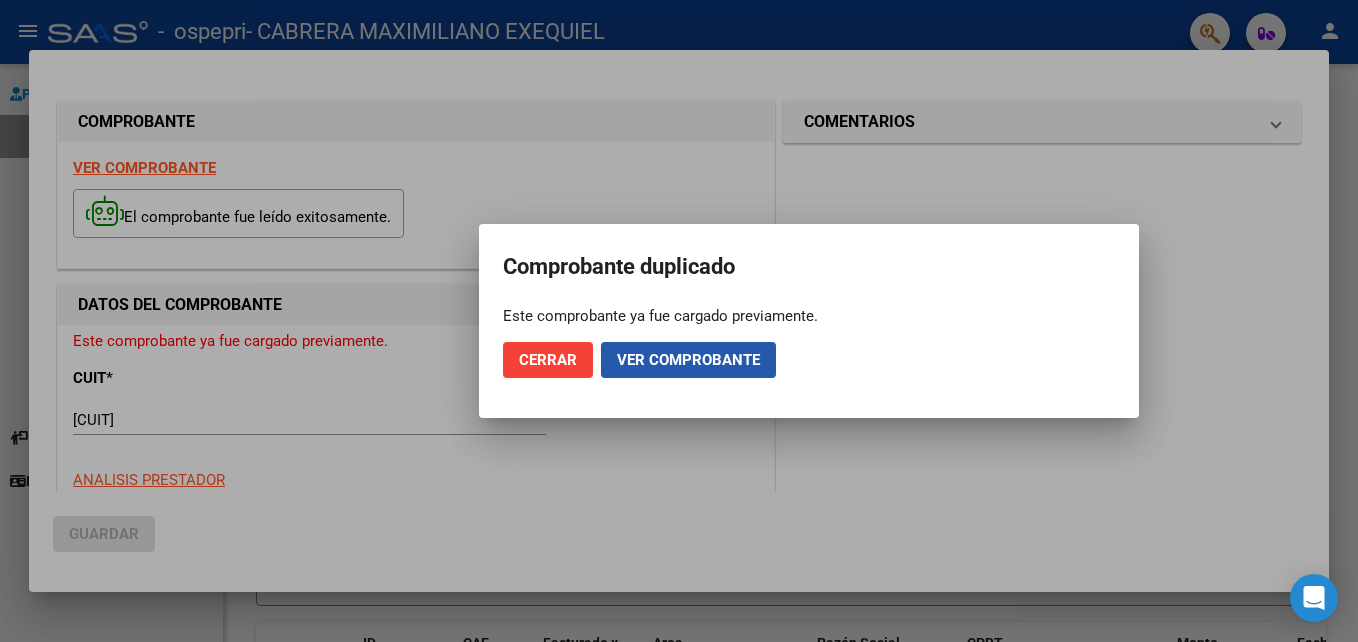 click on "Ver comprobante" 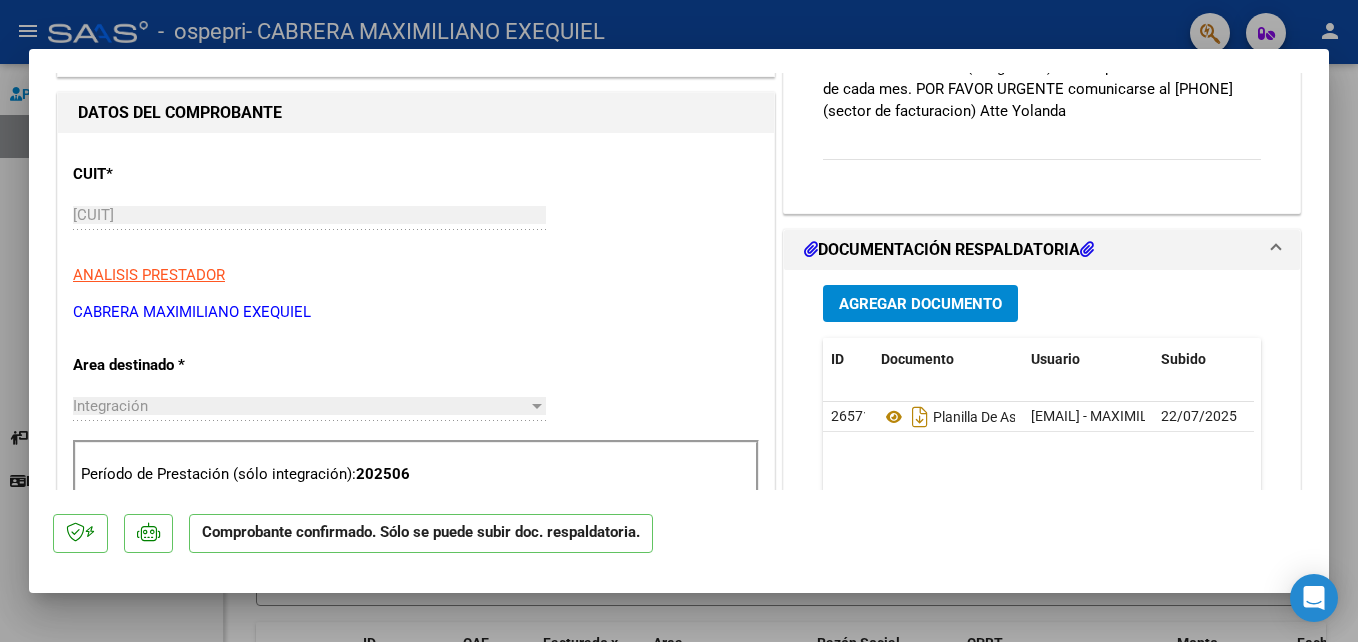 scroll, scrollTop: 477, scrollLeft: 0, axis: vertical 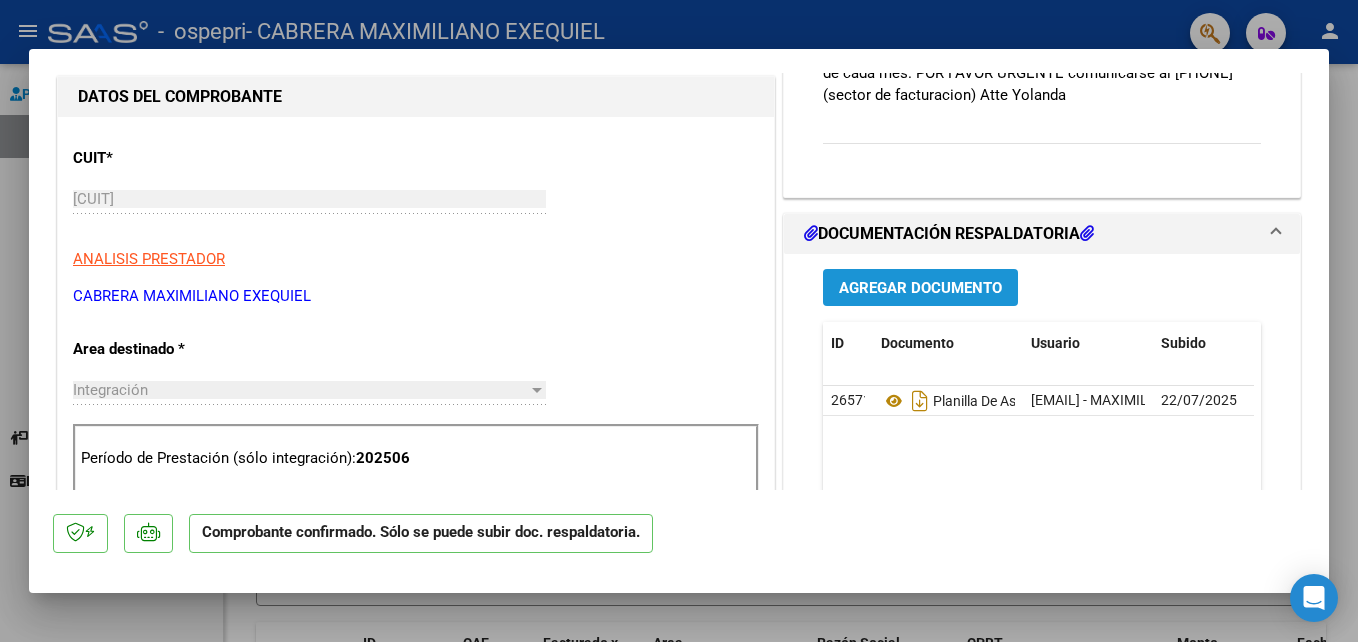 click on "Agregar Documento" at bounding box center (920, 288) 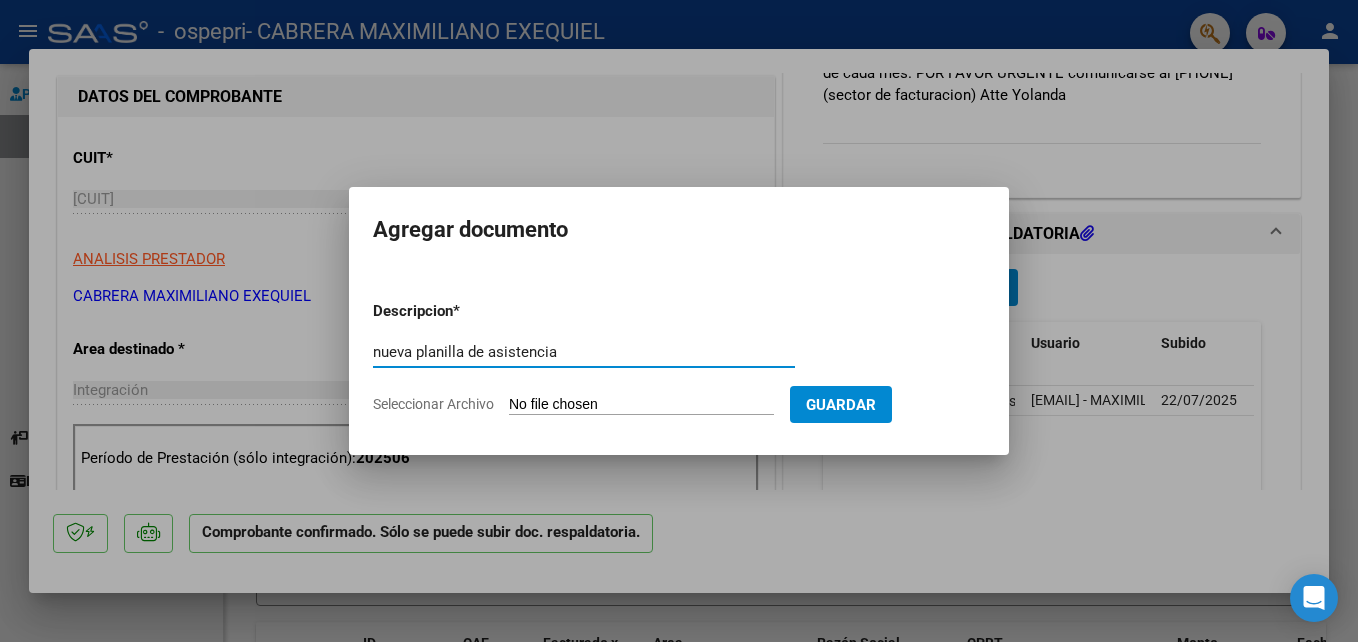 type on "nueva planilla de asistencia" 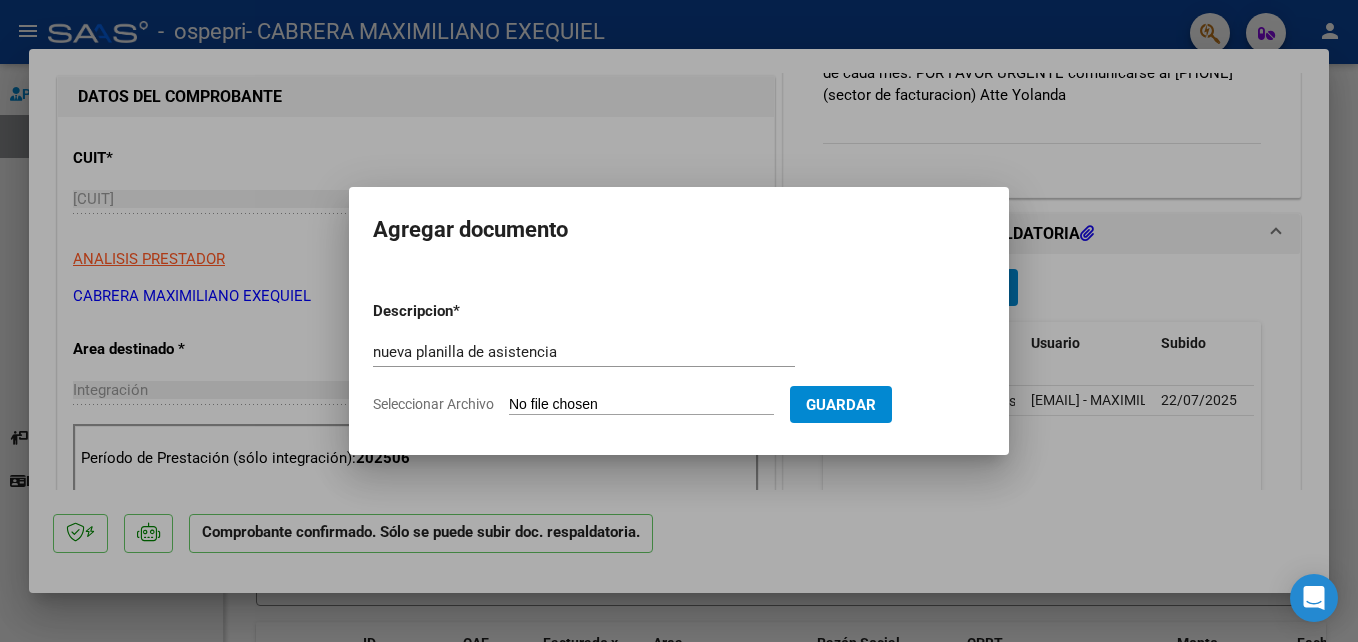 click on "Seleccionar Archivo" 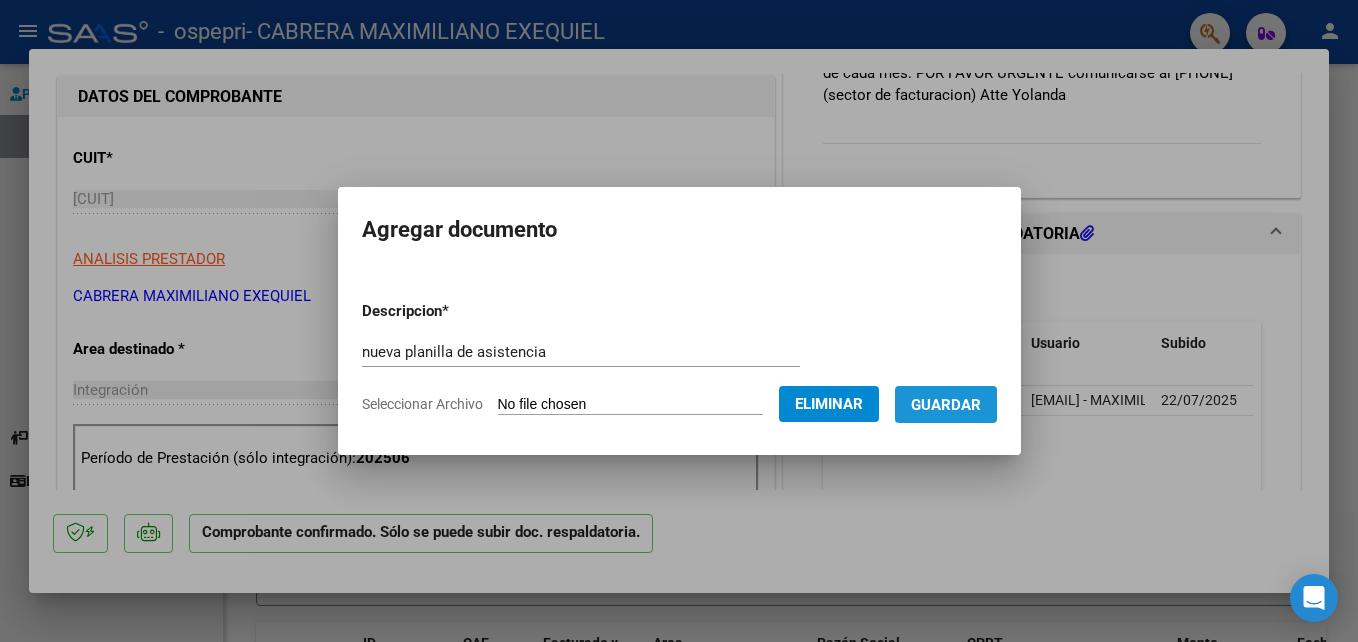 click on "Guardar" at bounding box center [946, 405] 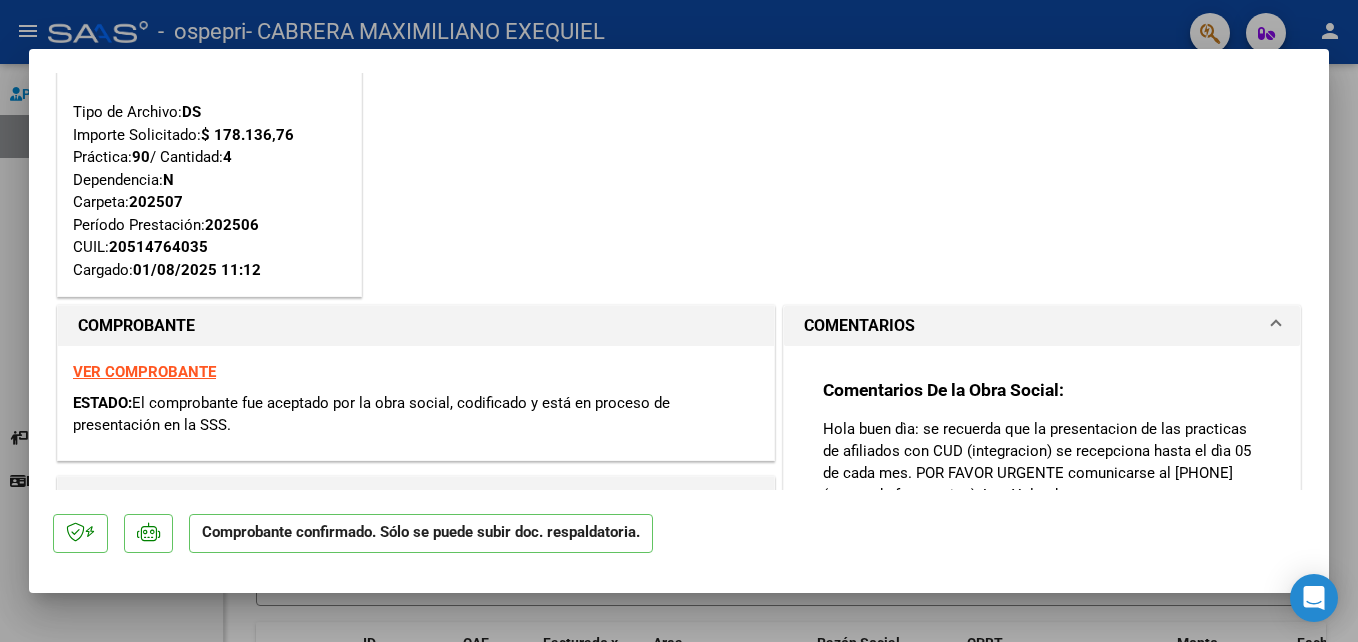 scroll, scrollTop: 0, scrollLeft: 0, axis: both 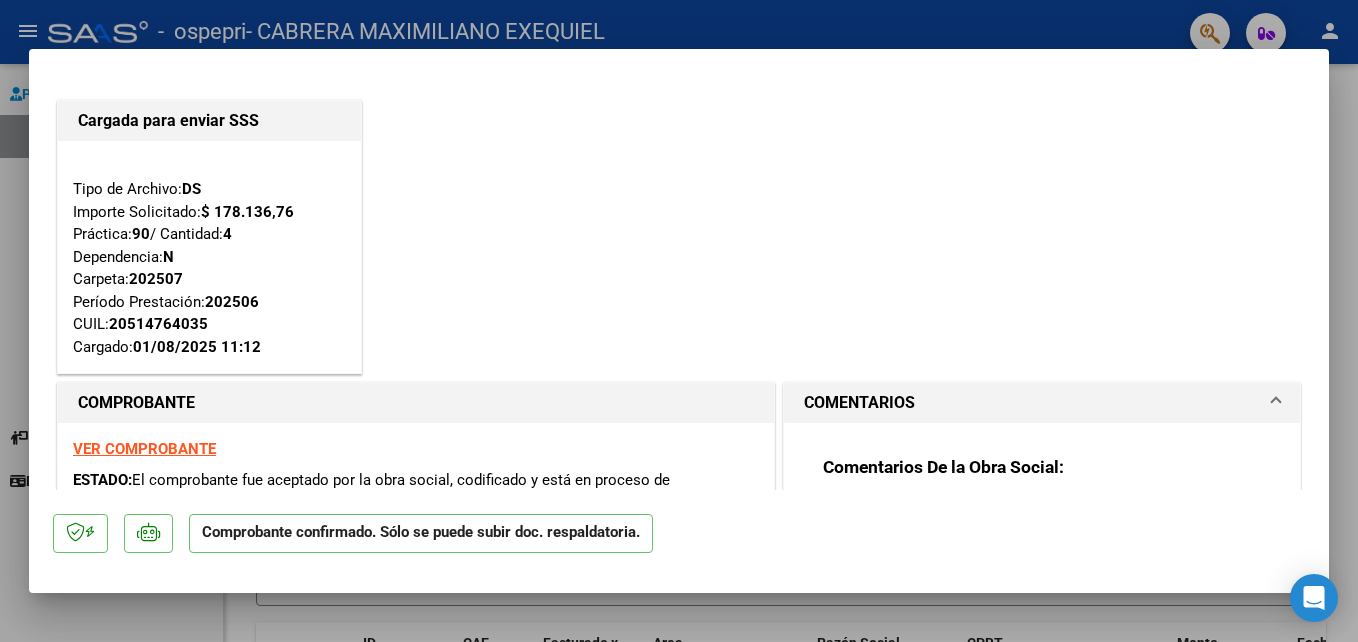 click at bounding box center (679, 321) 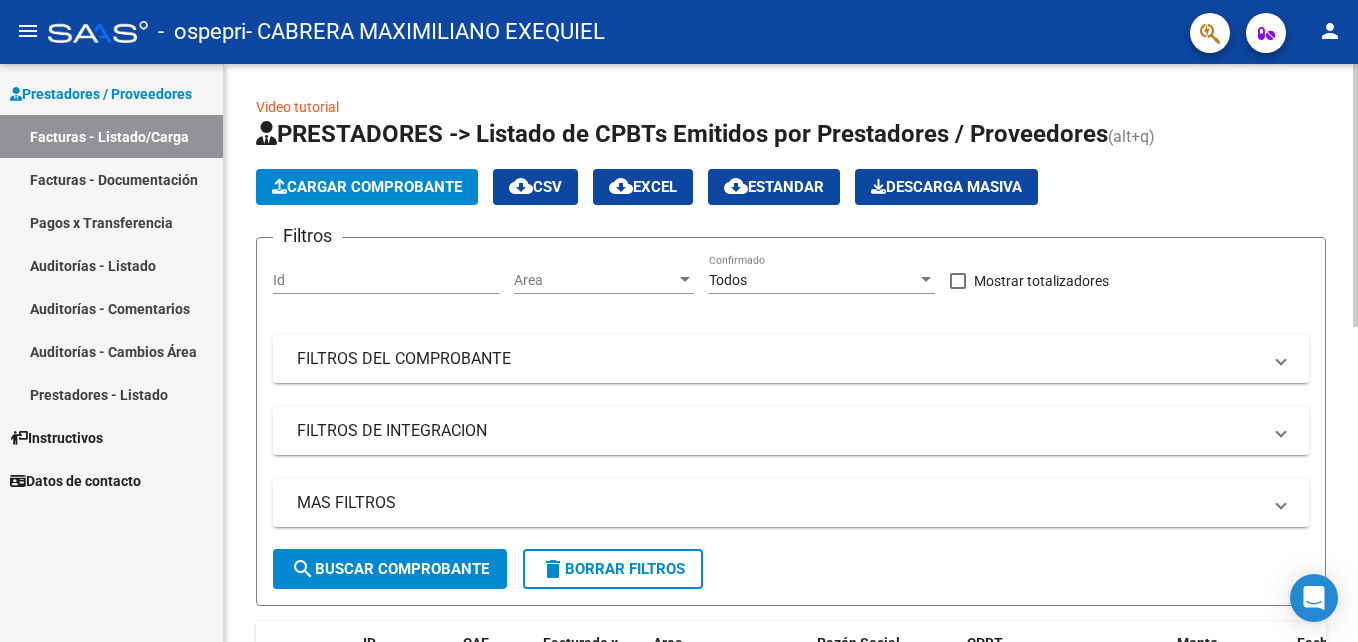 click on "Cargar Comprobante" 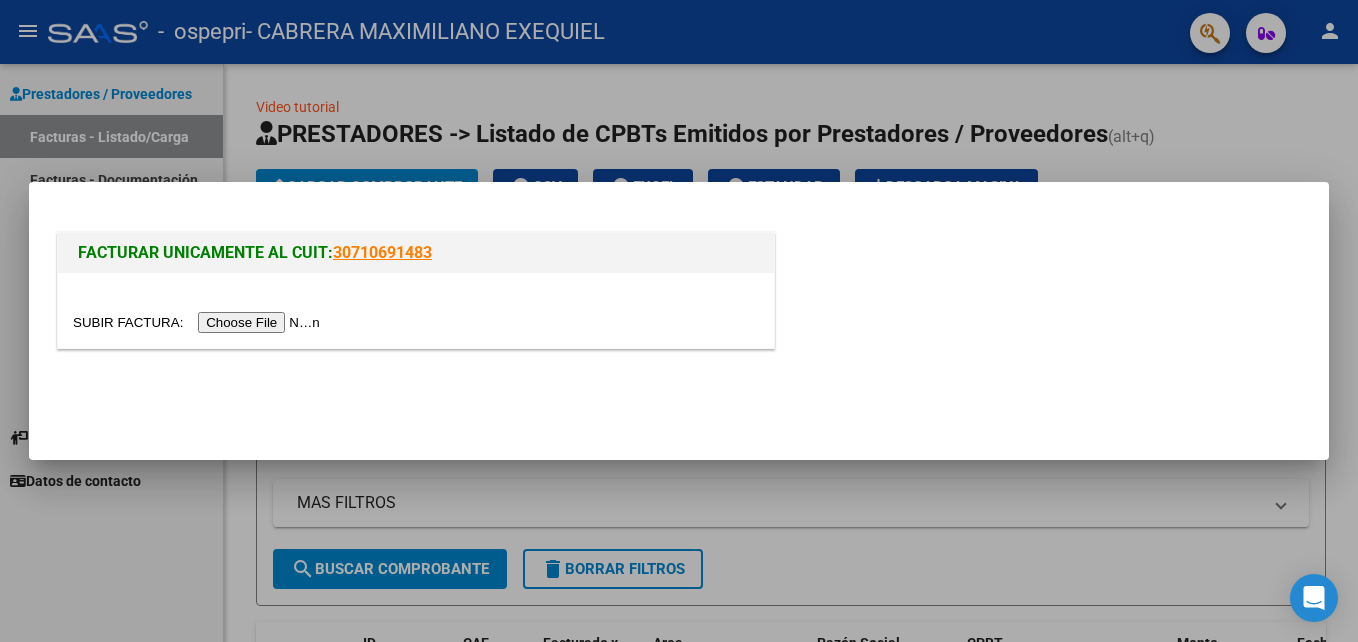 click at bounding box center [199, 322] 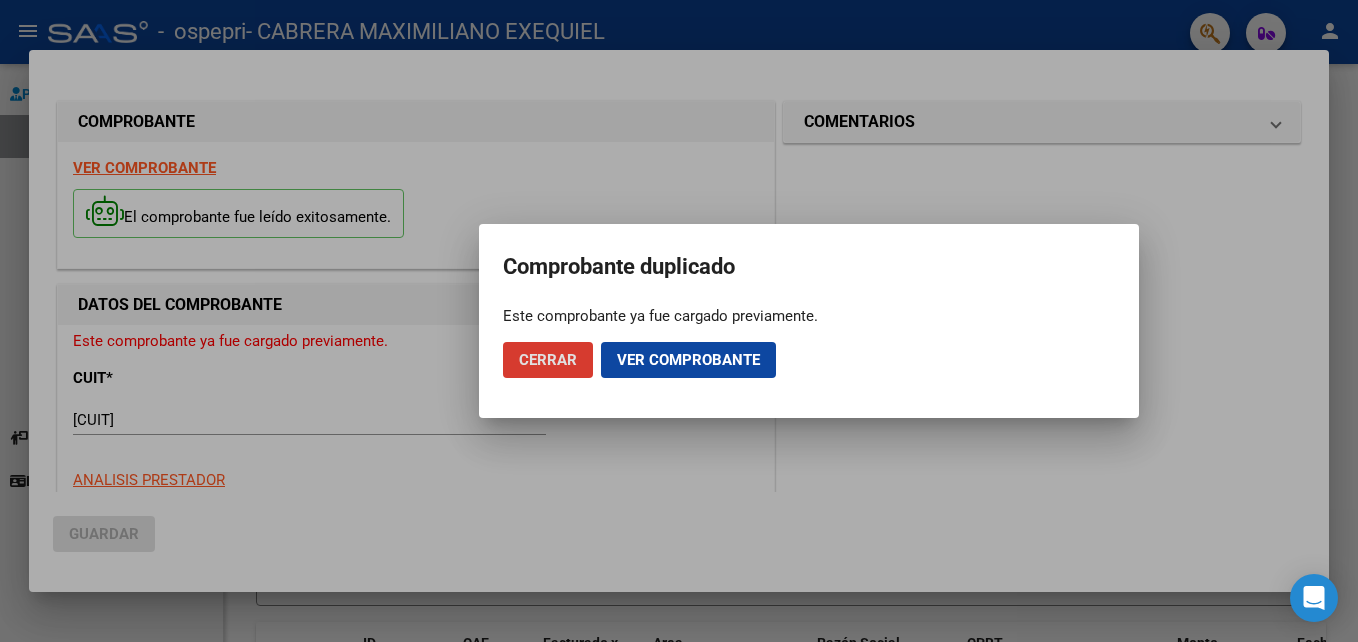 click on "Ver comprobante" 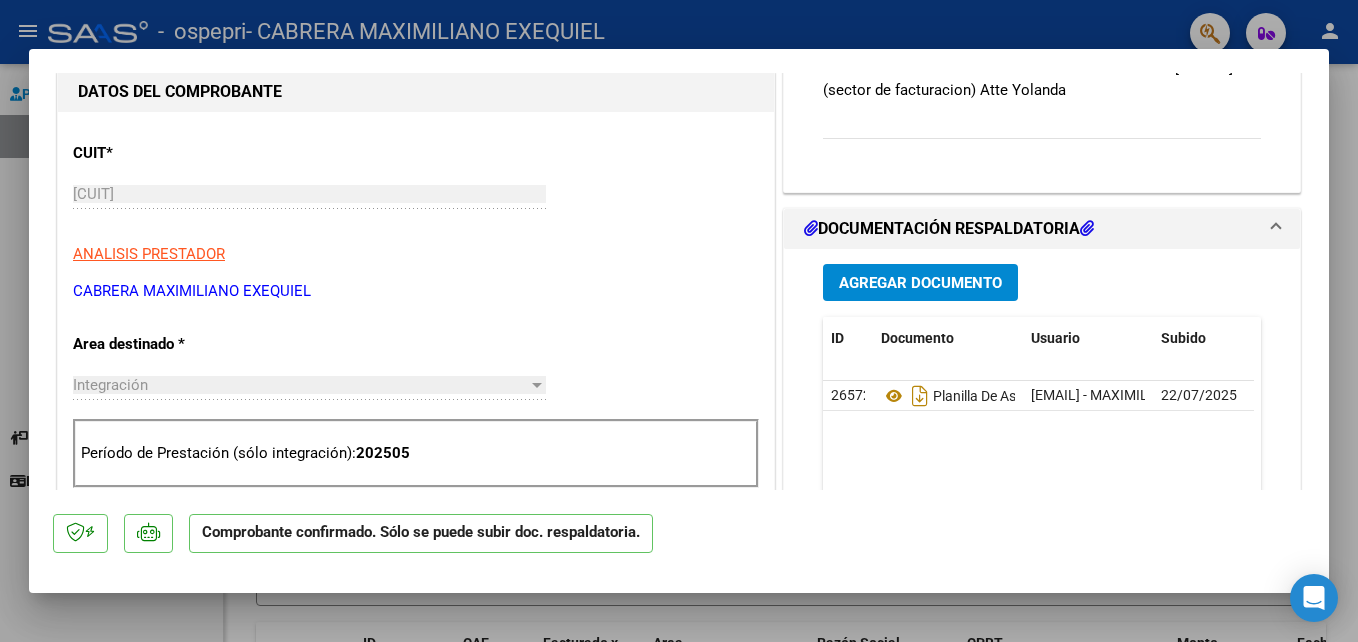 scroll, scrollTop: 512, scrollLeft: 0, axis: vertical 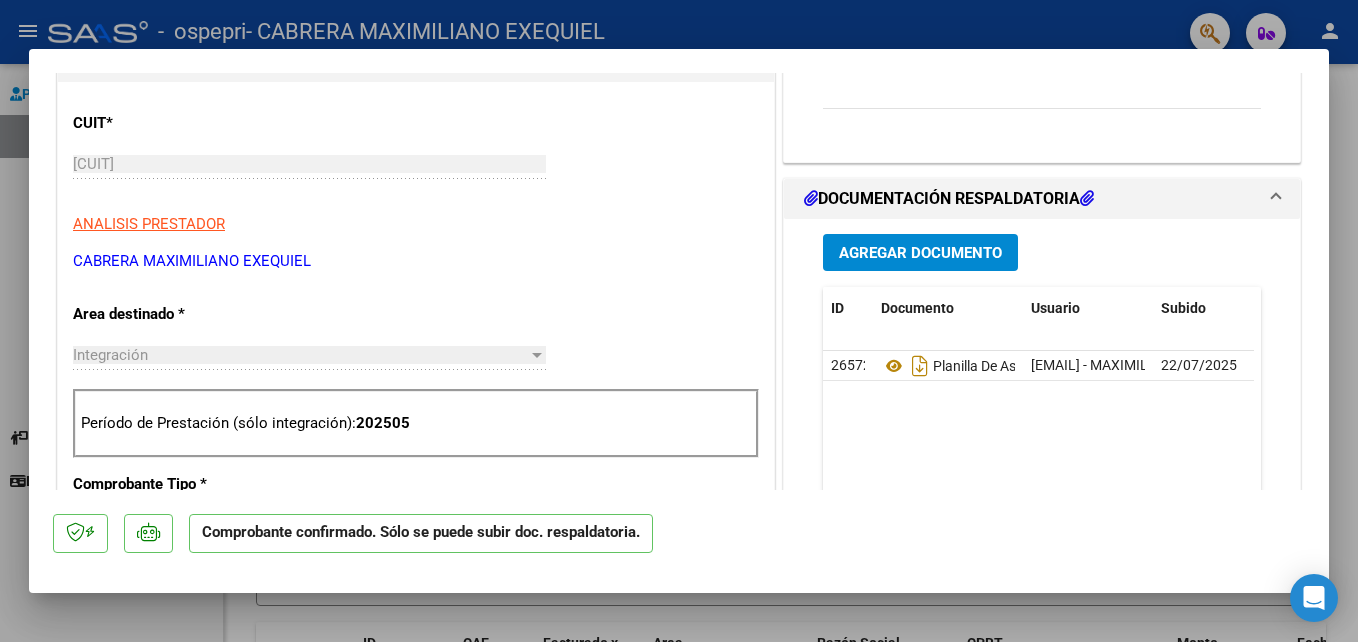 click on "Agregar Documento" at bounding box center (920, 253) 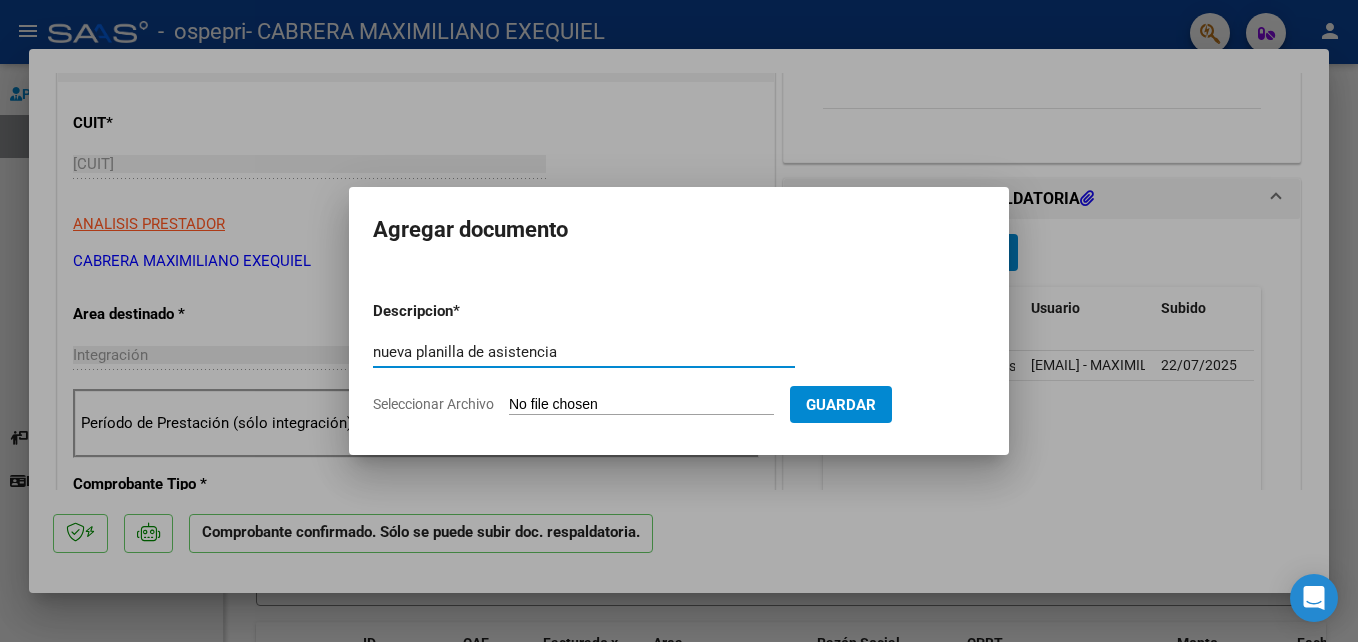 type on "nueva planilla de asistencia" 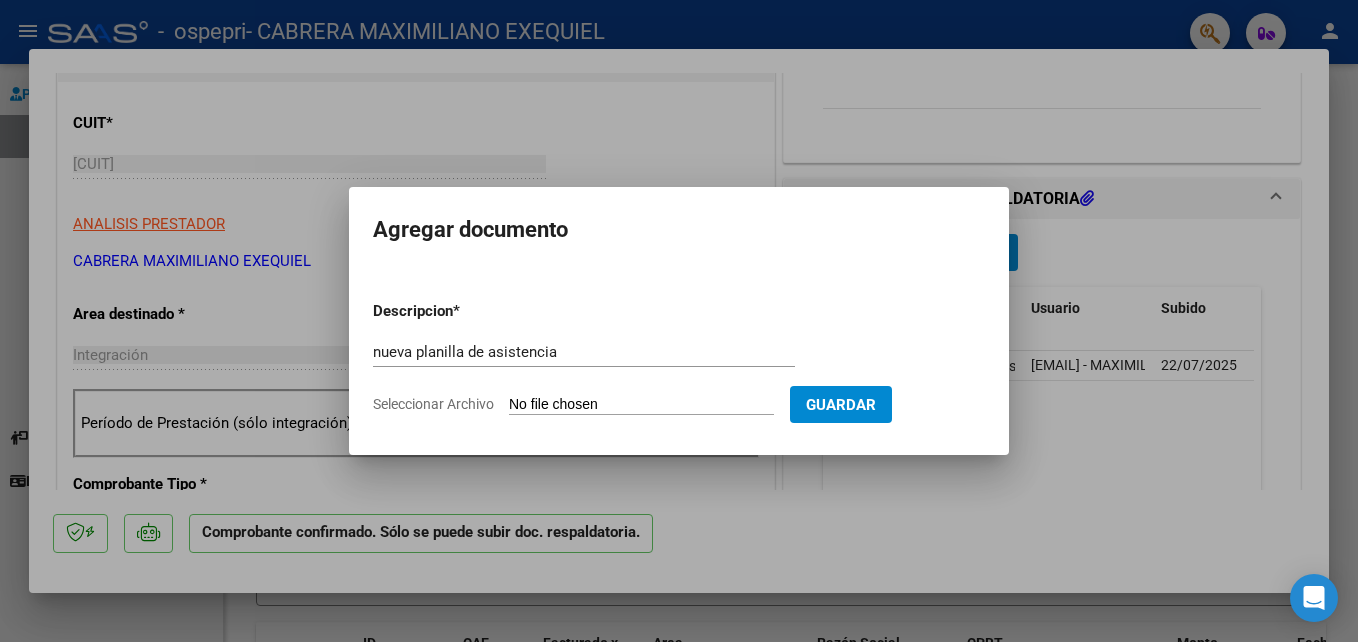 type on "C:\fakepath\Image to PDF 20250807 15.03.14.pdf" 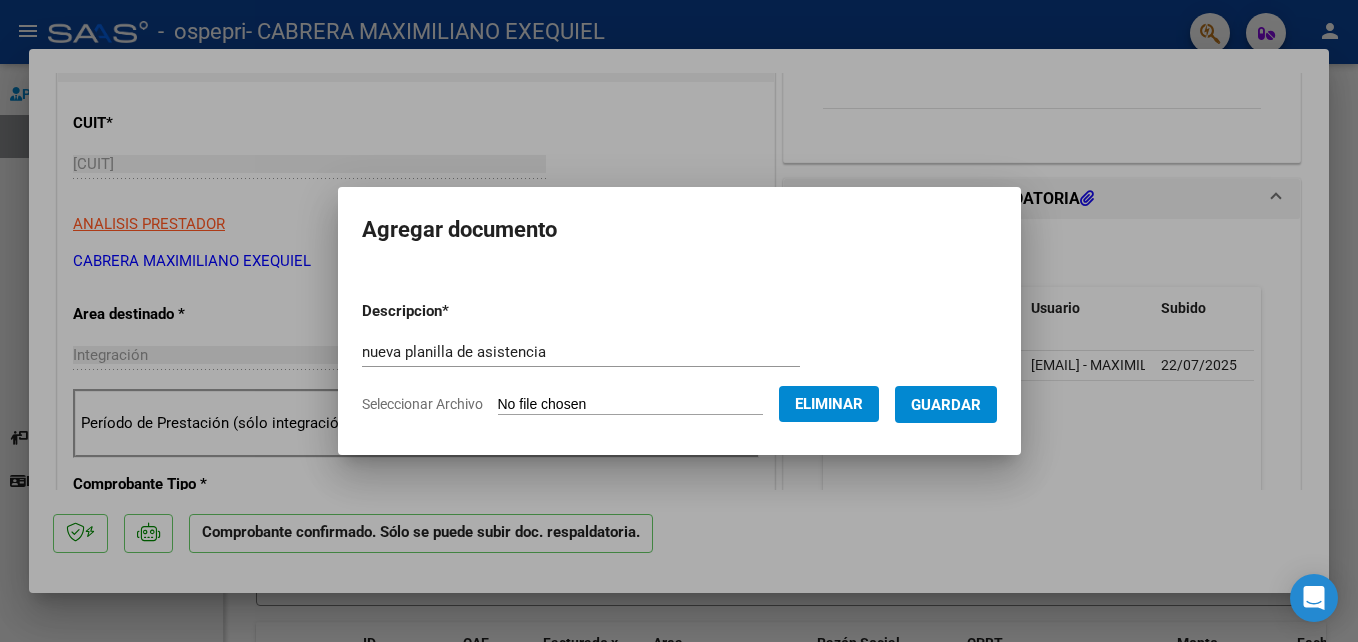 click on "Guardar" at bounding box center [946, 405] 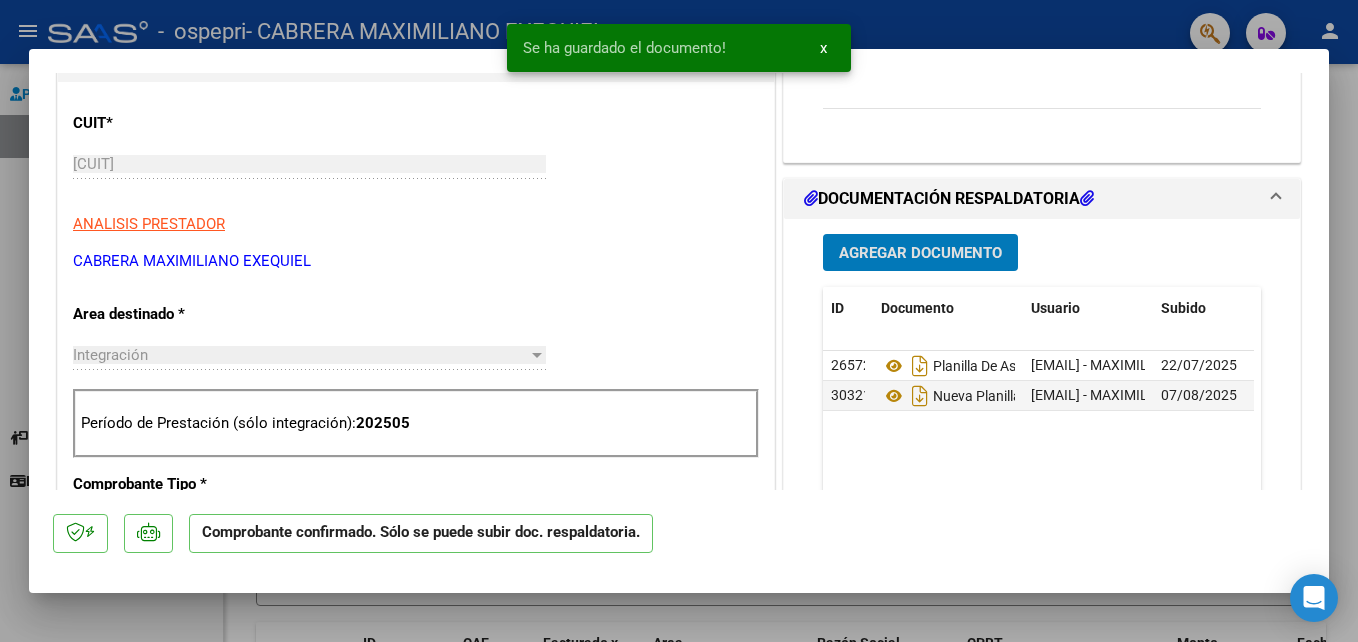 click at bounding box center [679, 321] 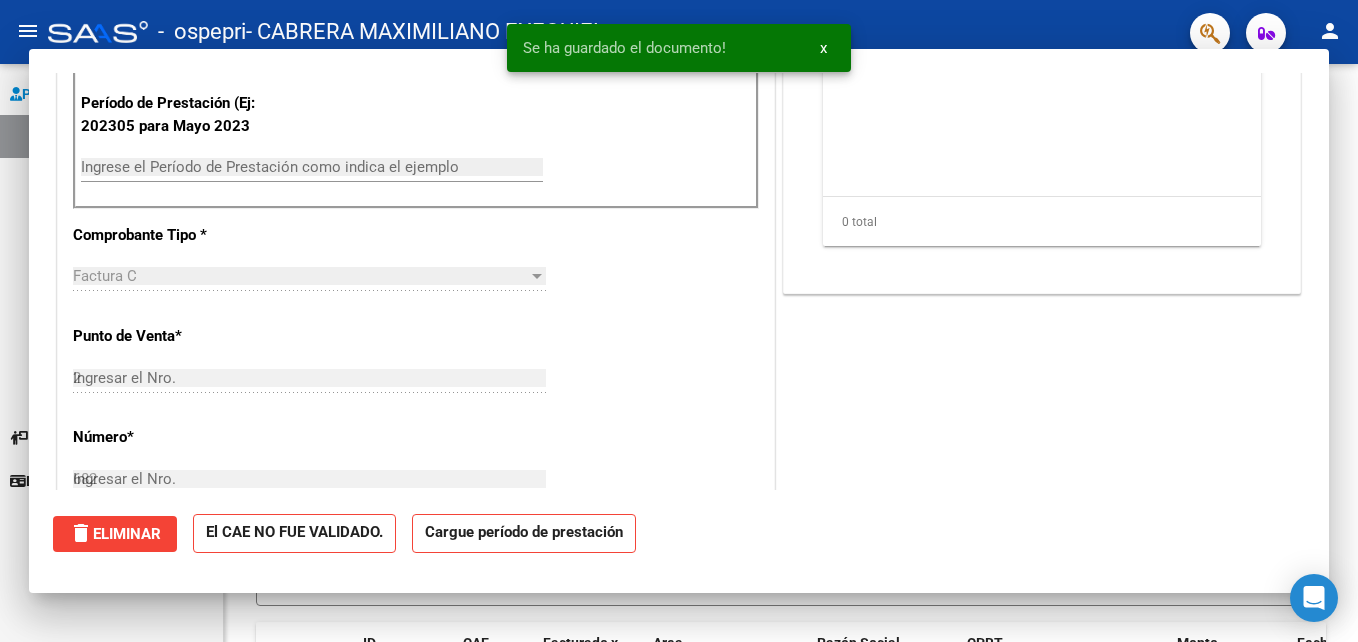 type 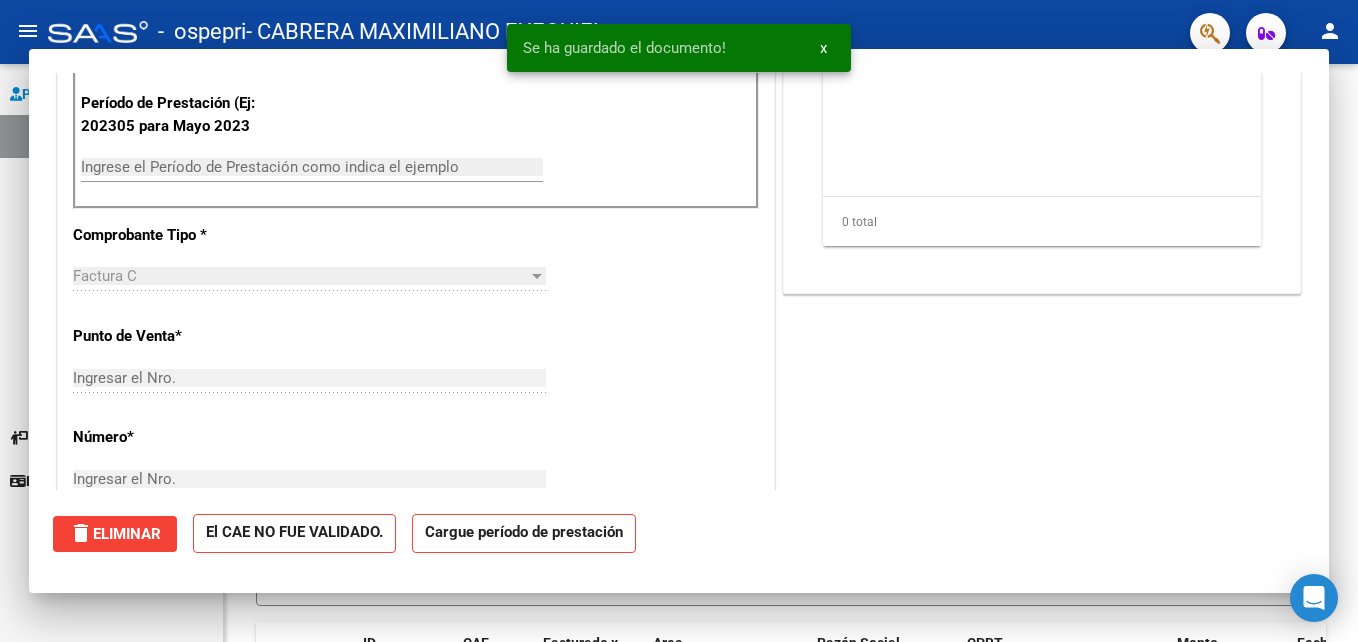 scroll, scrollTop: 0, scrollLeft: 0, axis: both 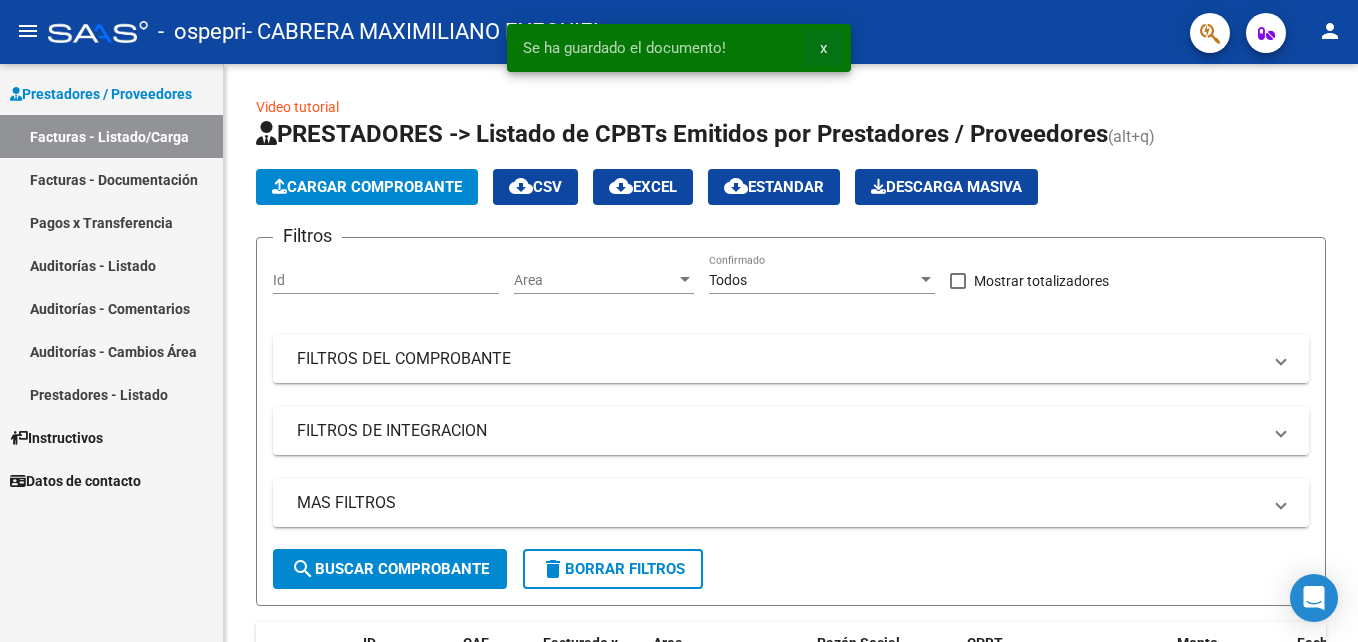 click on "x" at bounding box center (823, 48) 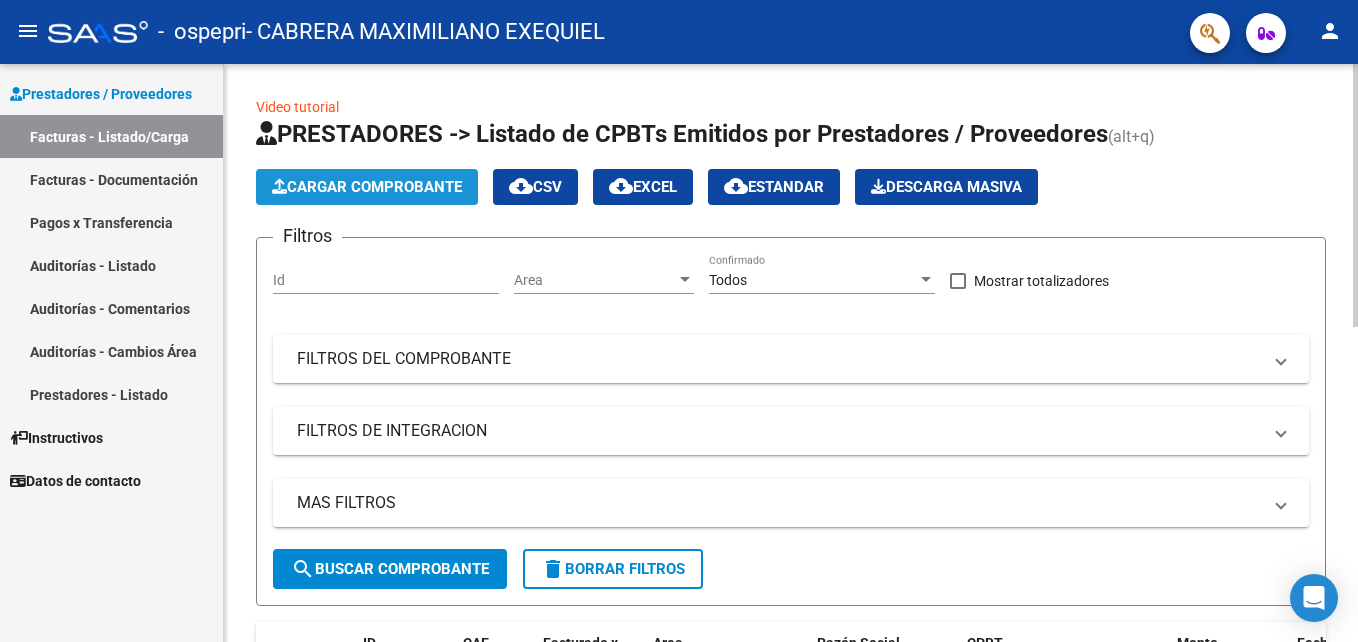 click on "Cargar Comprobante" 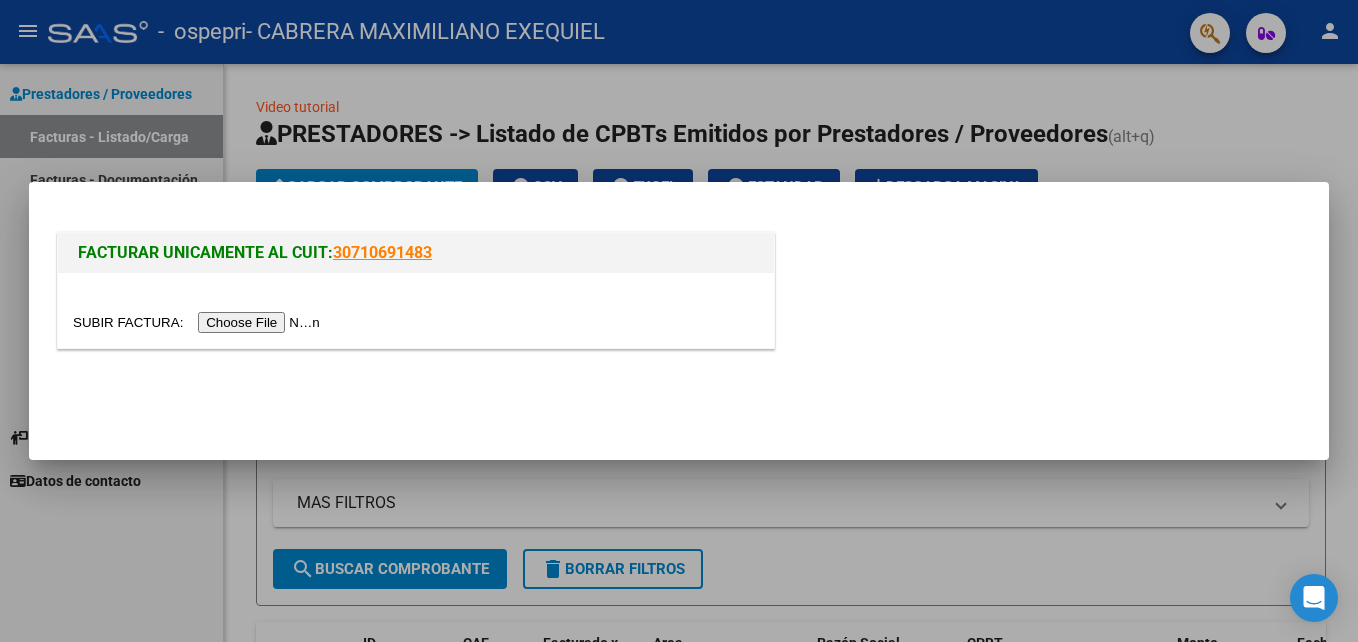 click at bounding box center [199, 322] 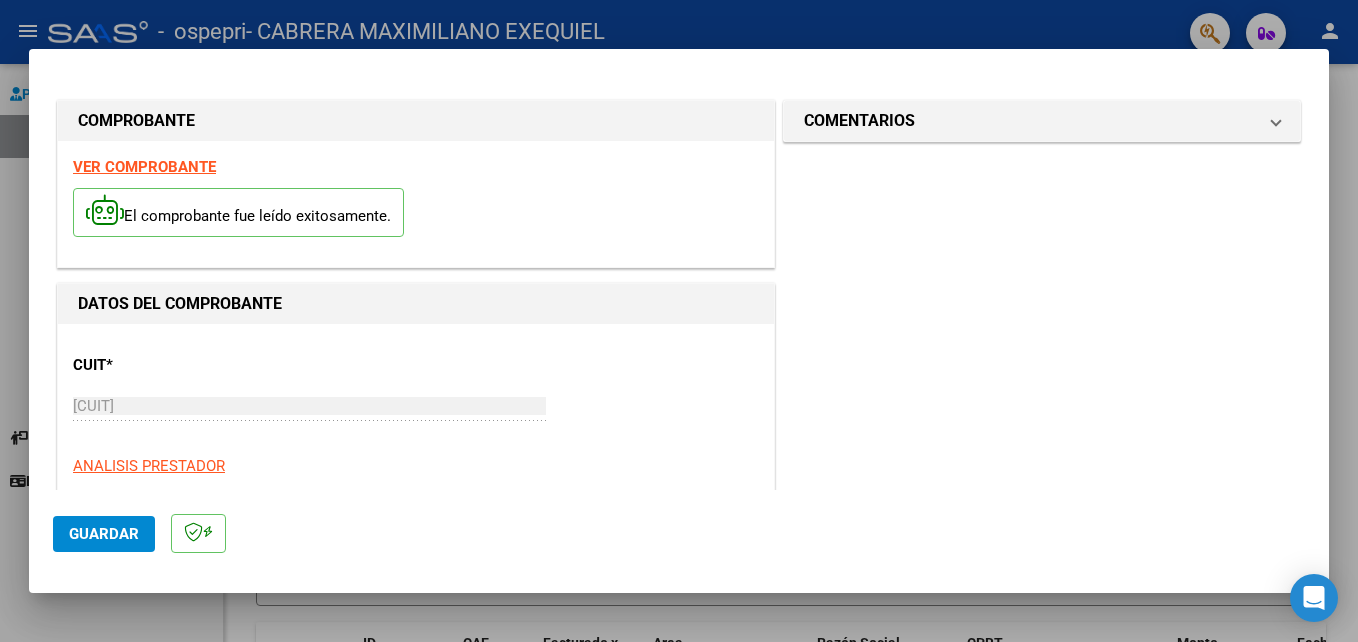 click on "Guardar" 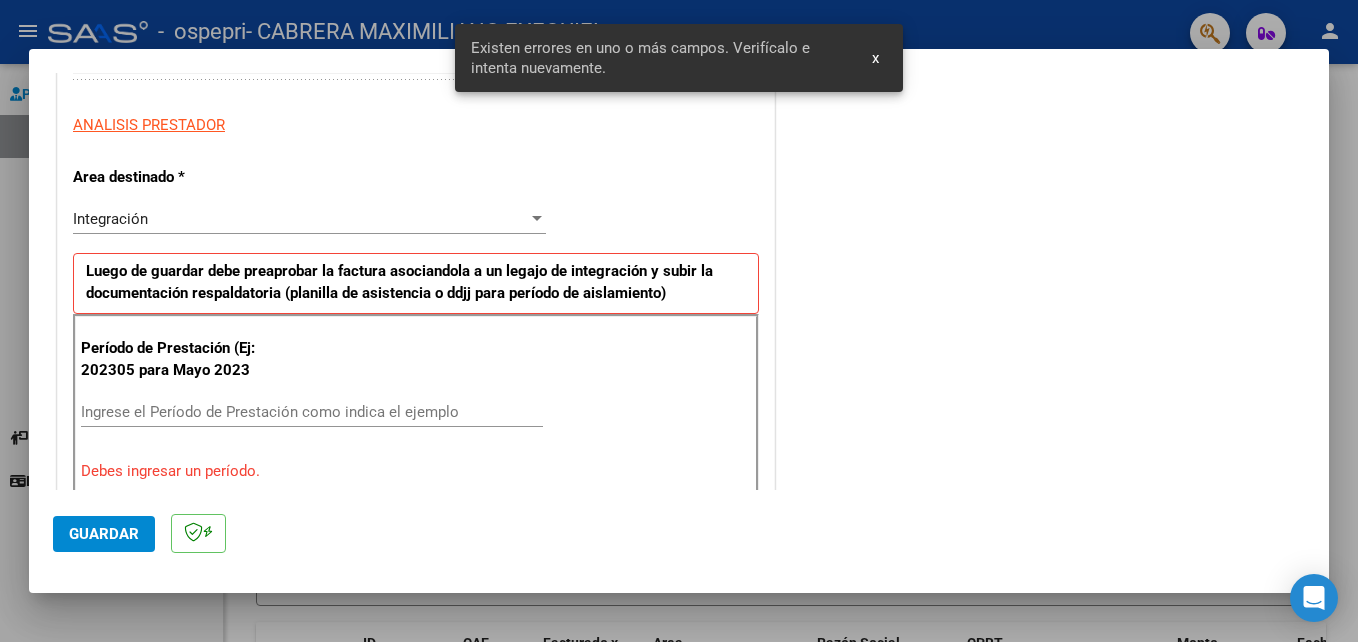 scroll, scrollTop: 450, scrollLeft: 0, axis: vertical 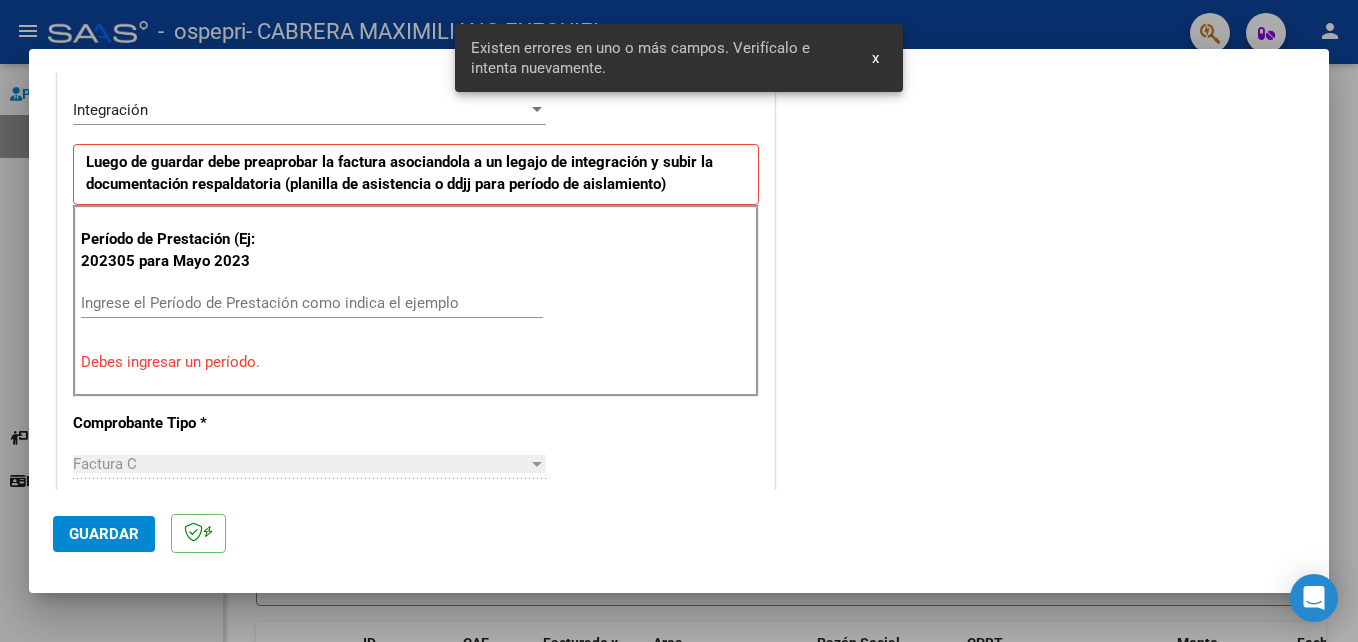 click on "Ingrese el Período de Prestación como indica el ejemplo" at bounding box center [312, 303] 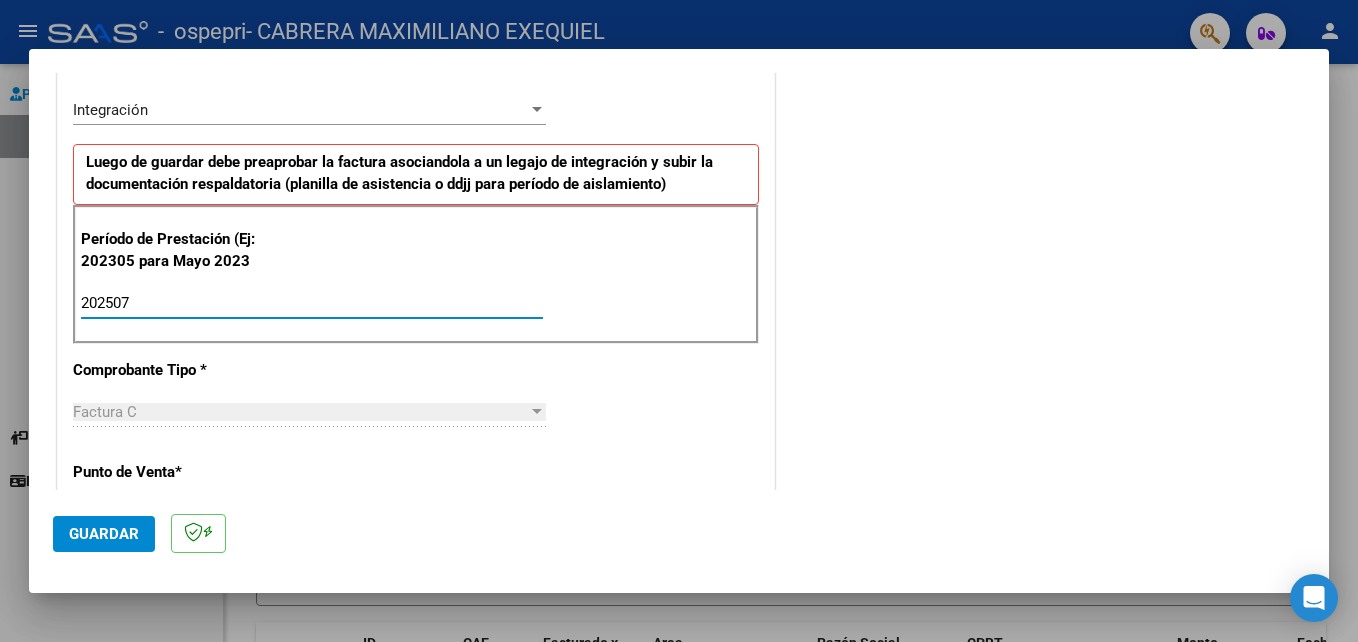type on "202507" 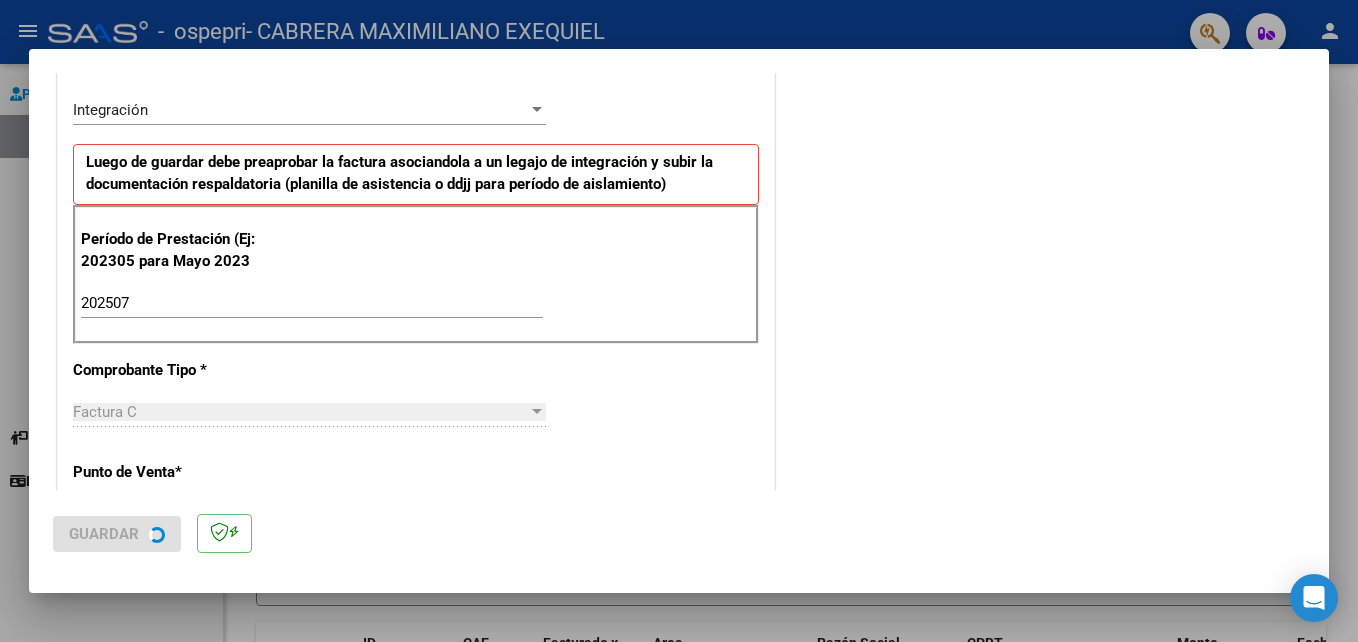 scroll, scrollTop: 0, scrollLeft: 0, axis: both 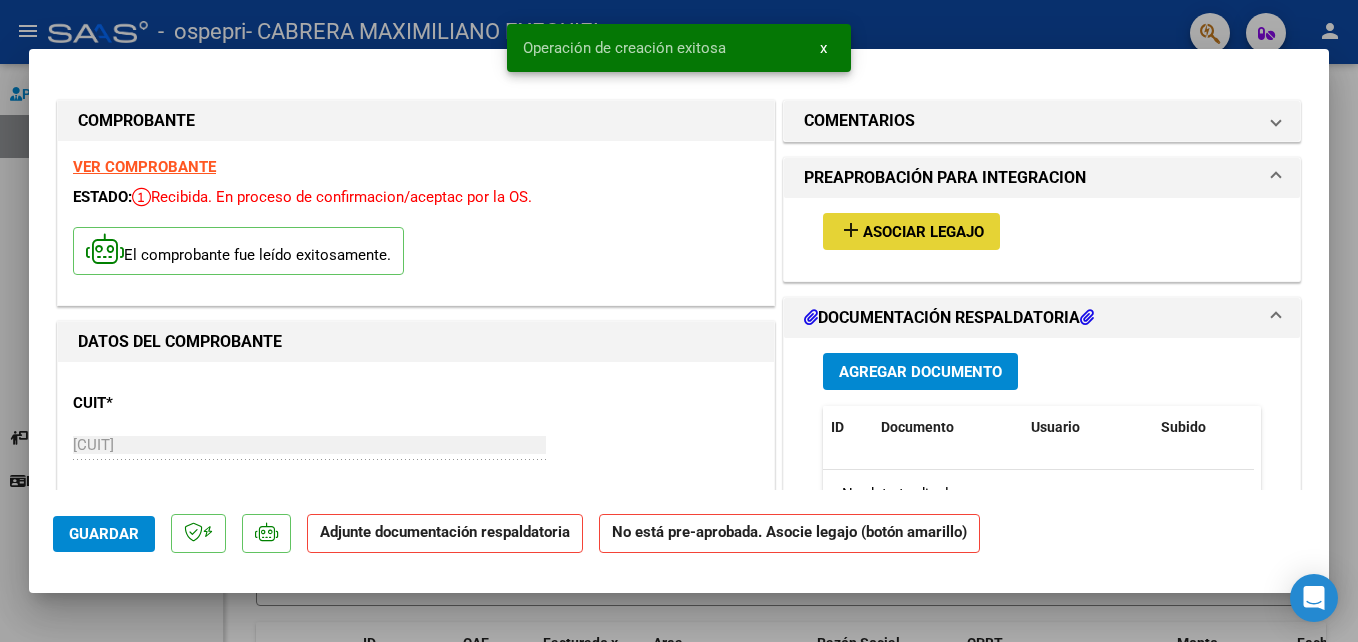click on "Asociar Legajo" at bounding box center (923, 232) 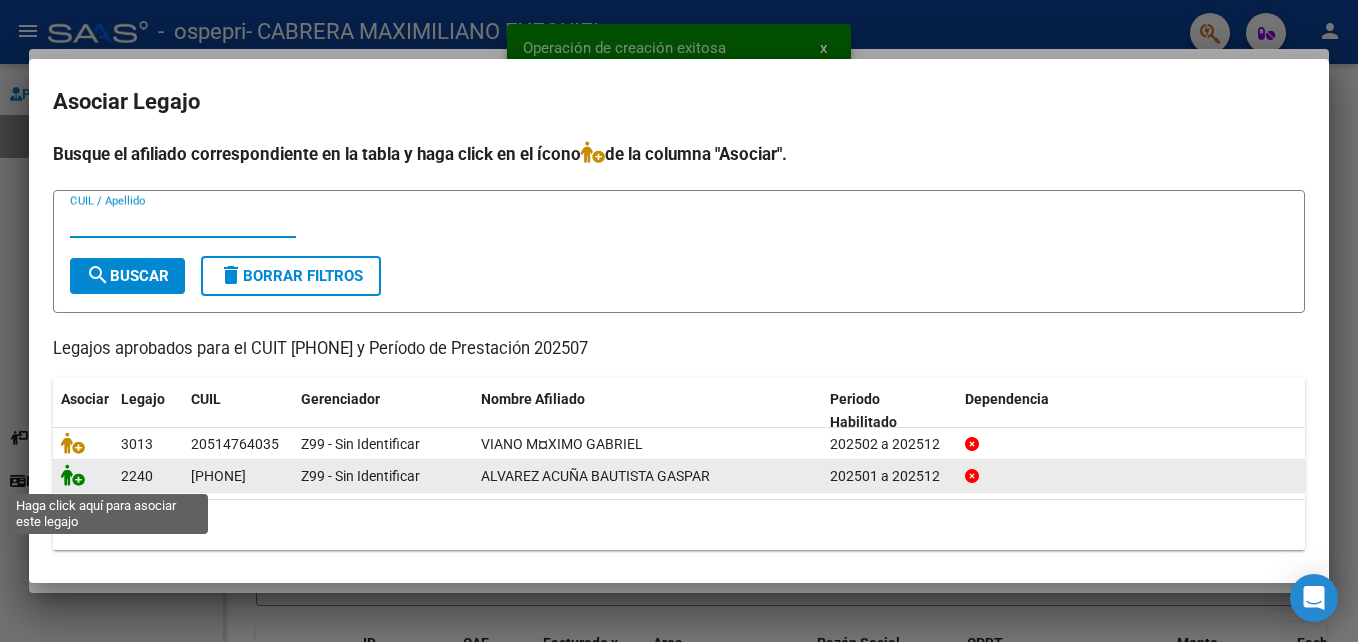 click 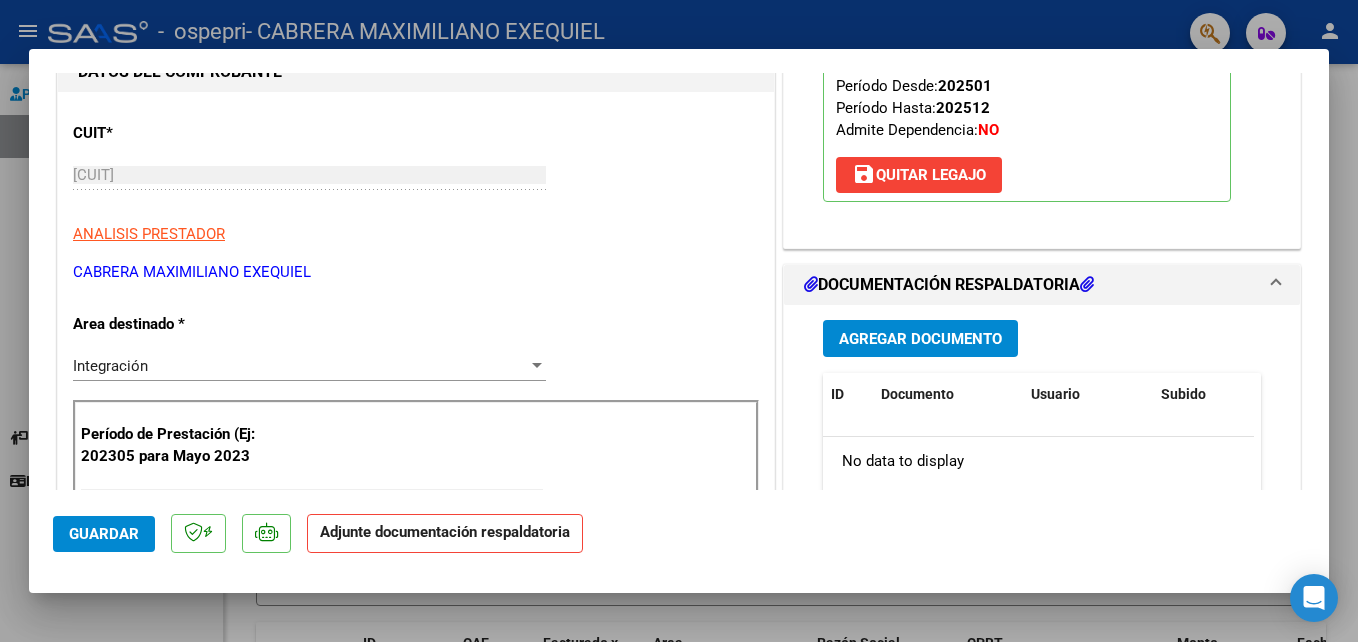 scroll, scrollTop: 275, scrollLeft: 0, axis: vertical 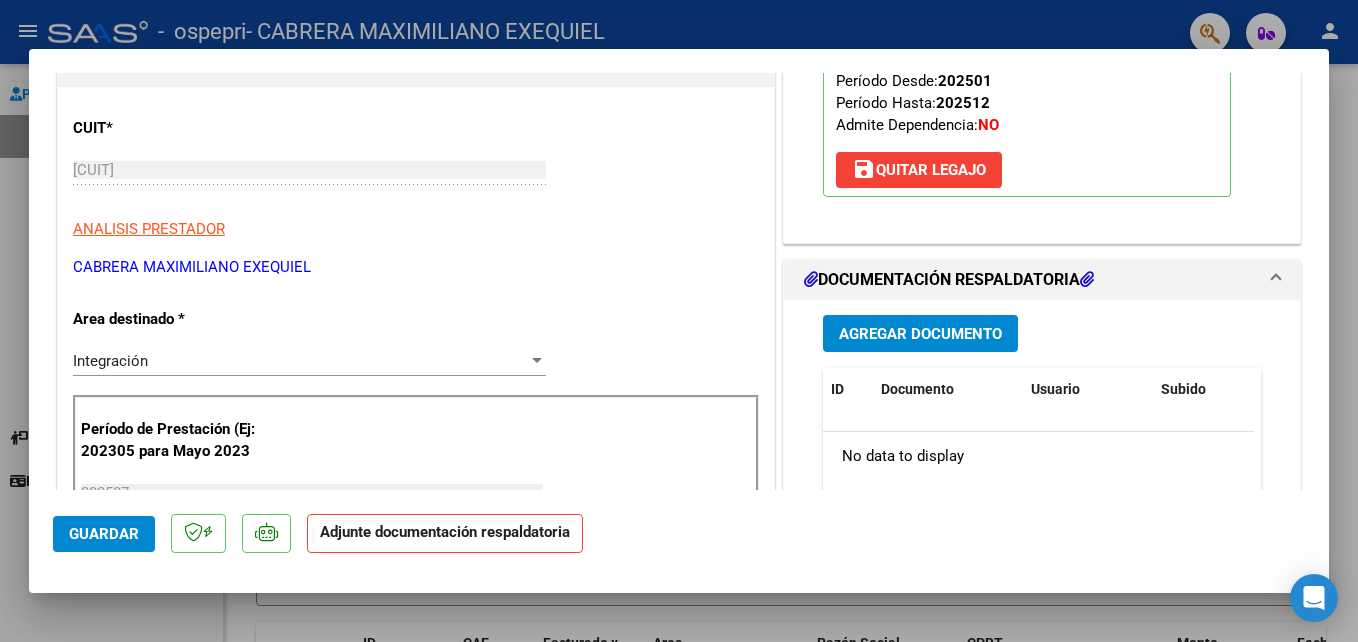 click on "Agregar Documento" at bounding box center (920, 334) 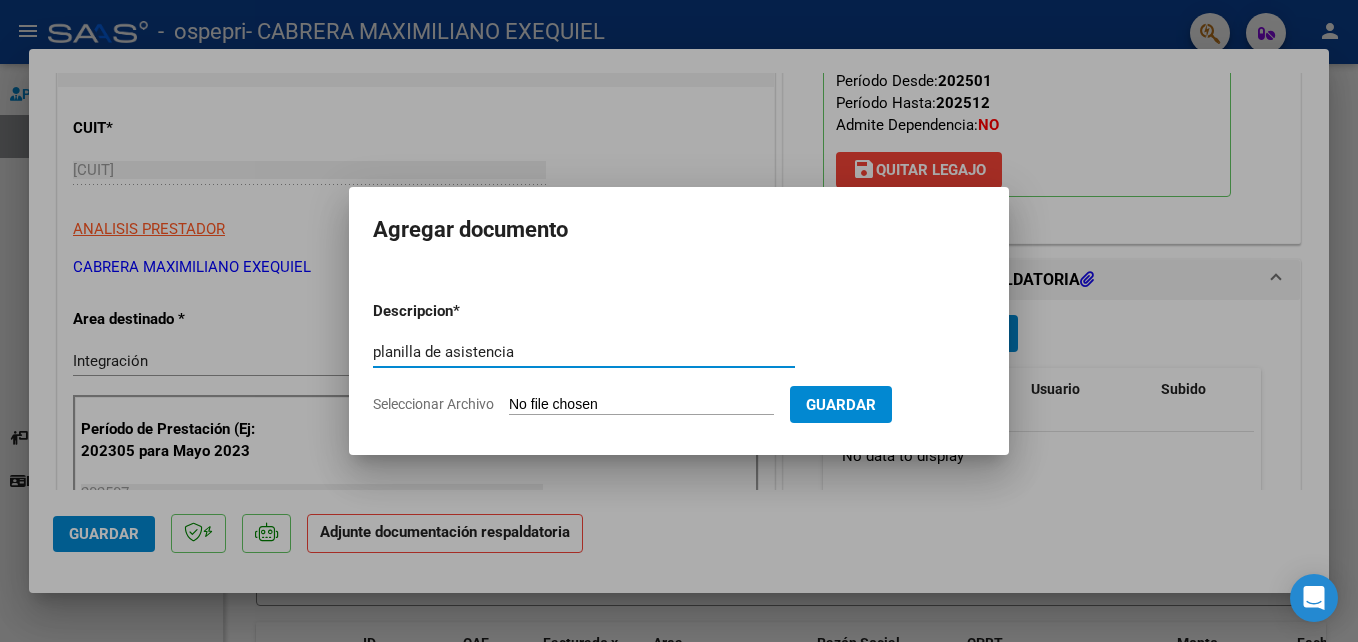 type on "planilla de asistencia" 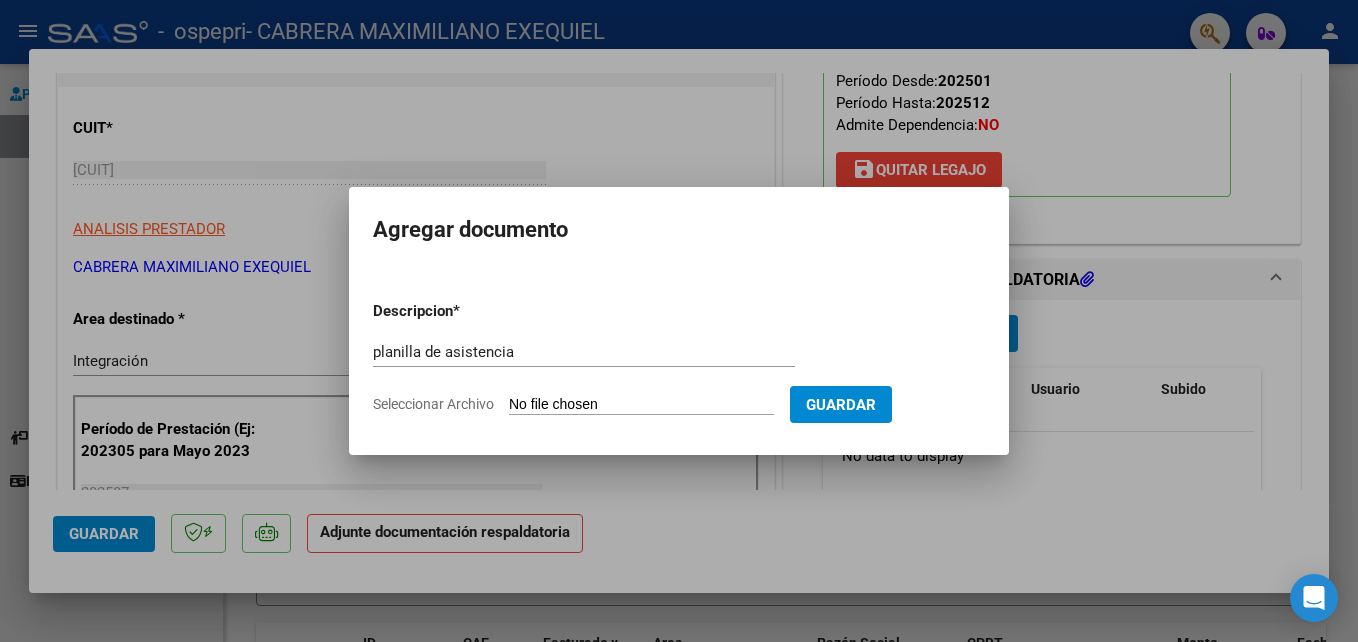type on "C:\fakepath\Image to PDF 20250807 15.03.37.pdf" 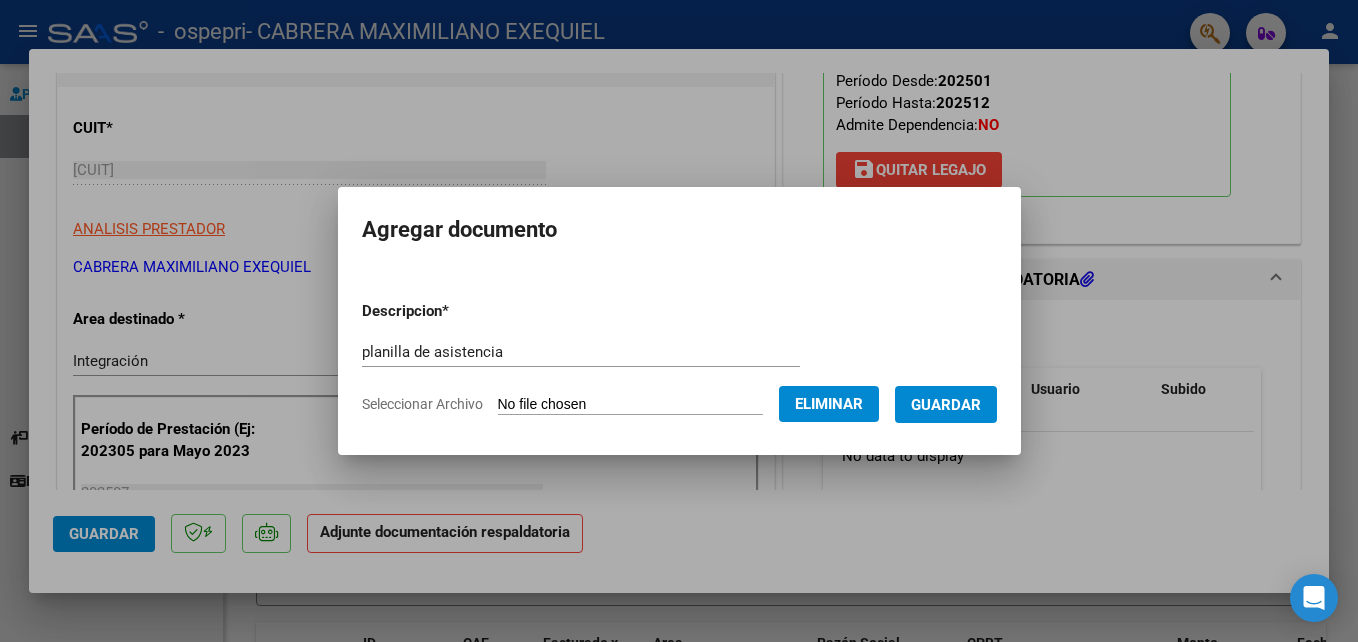 click on "Guardar" at bounding box center (946, 405) 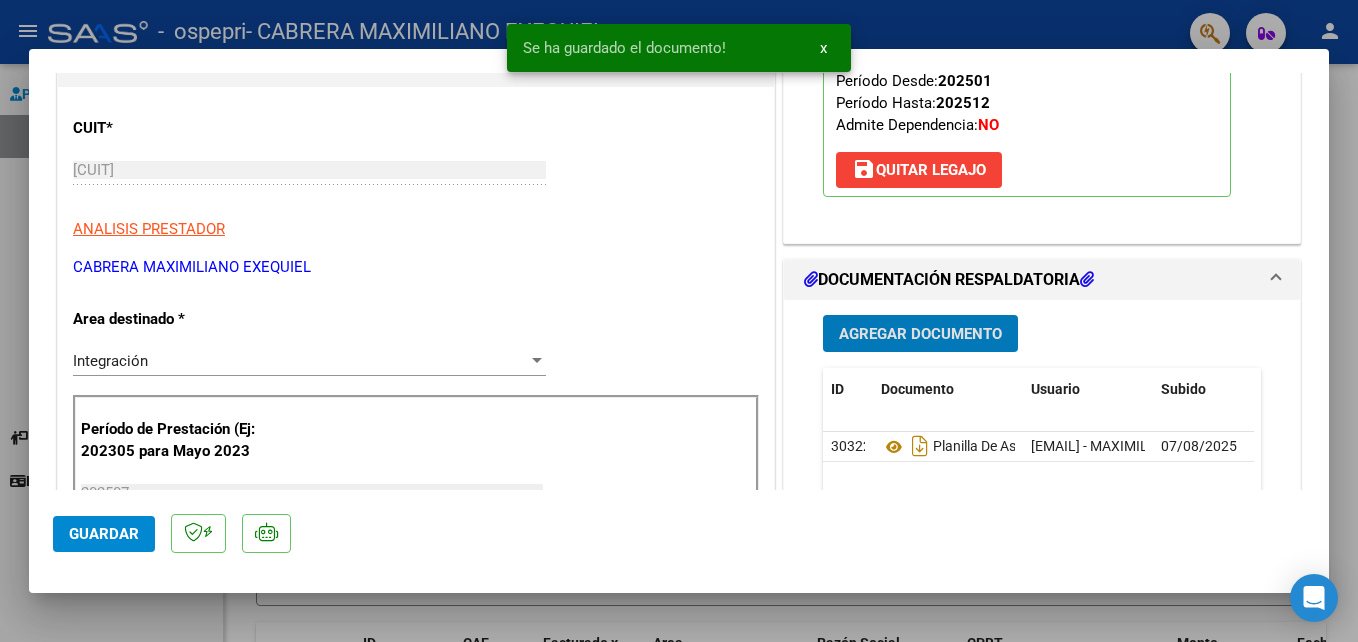 click on "x" at bounding box center (823, 48) 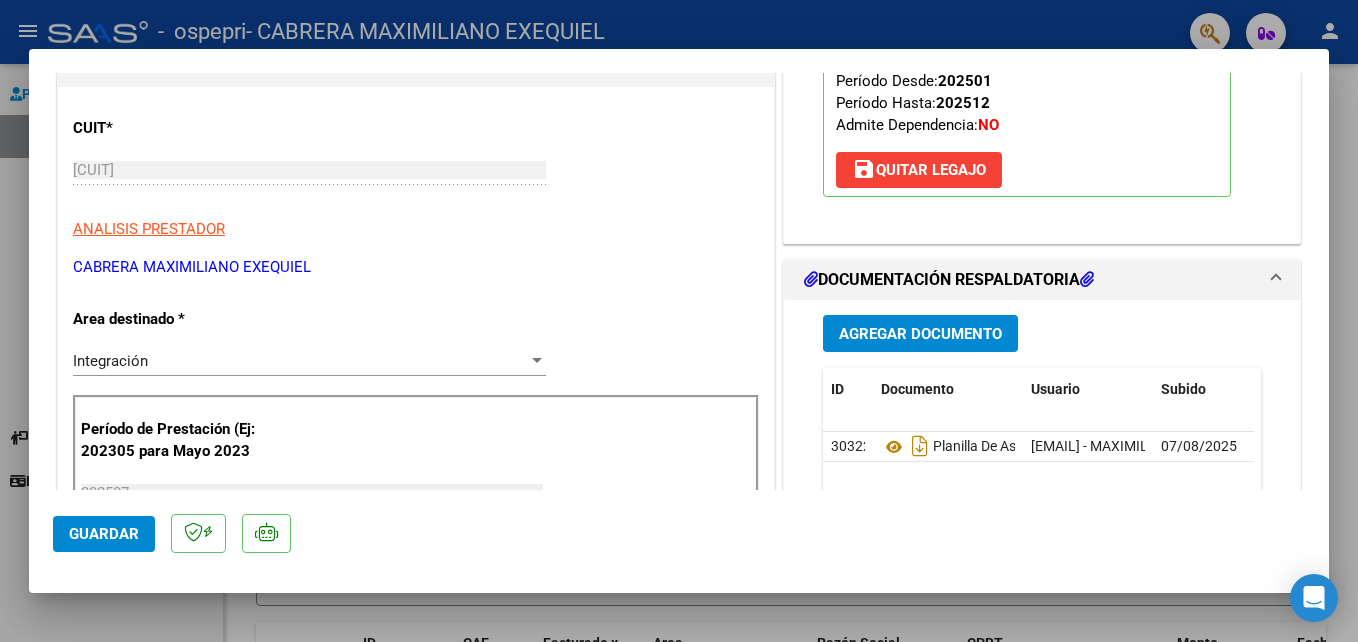 click at bounding box center (679, 321) 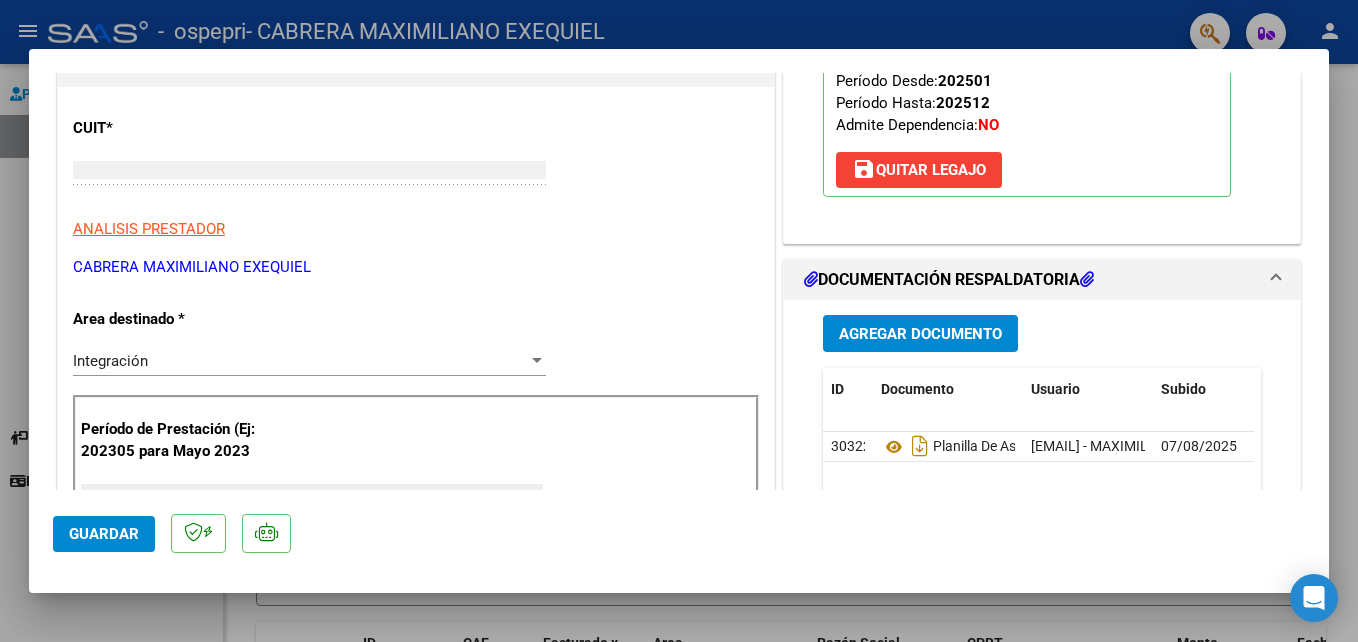 scroll, scrollTop: 214, scrollLeft: 0, axis: vertical 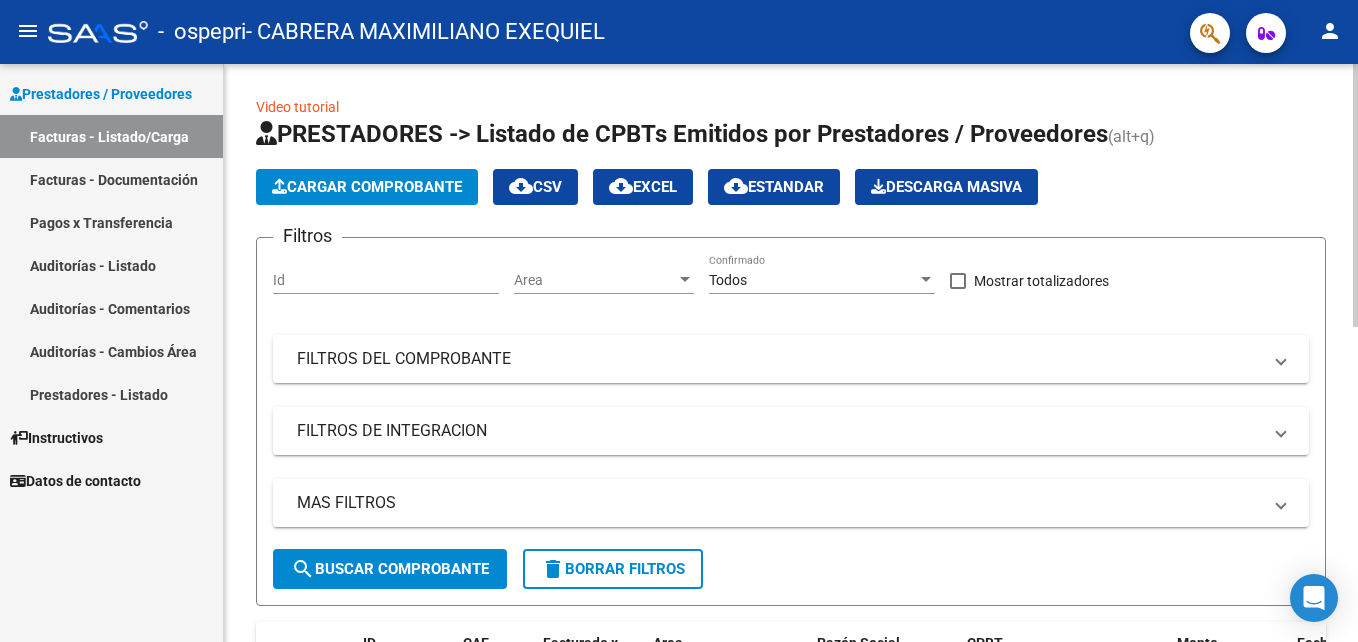 click on "Cargar Comprobante" 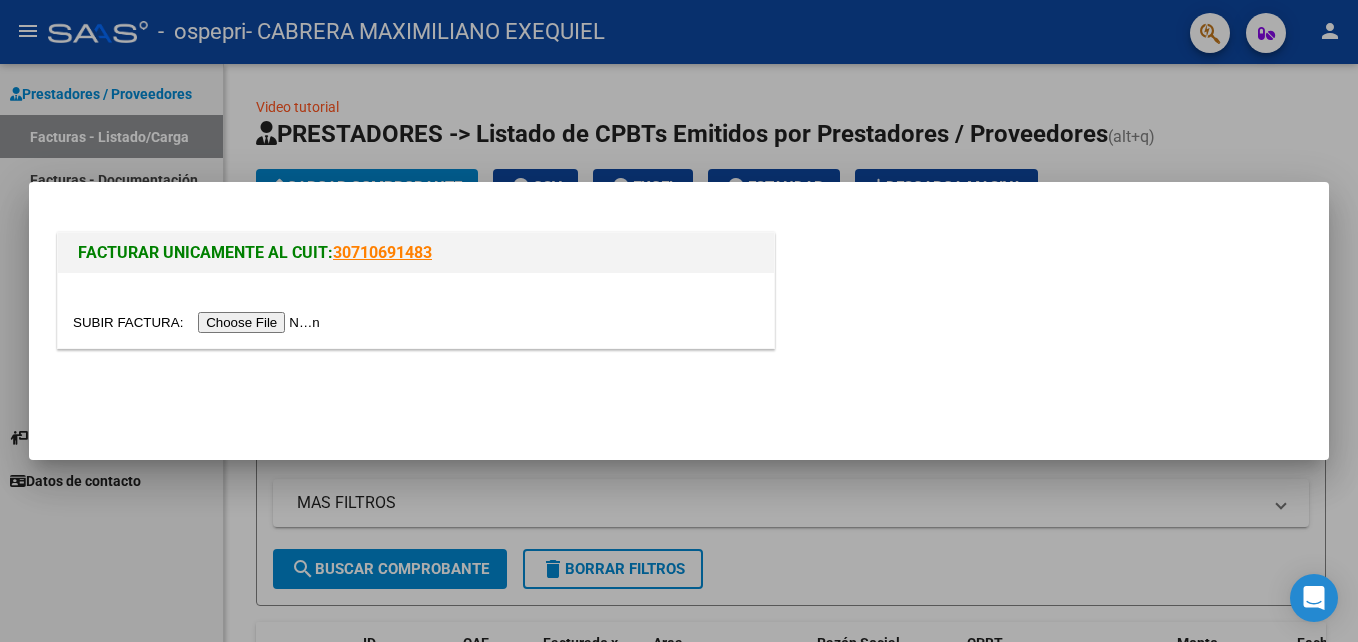 click at bounding box center (199, 322) 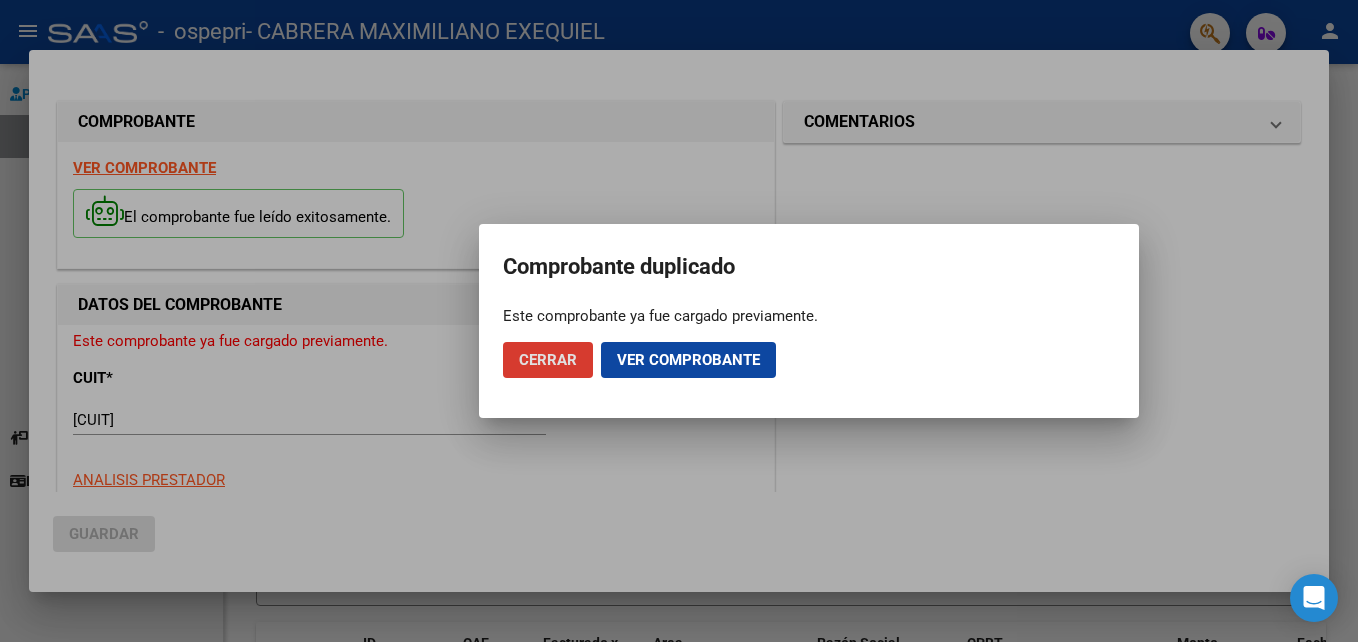 click on "Ver comprobante" 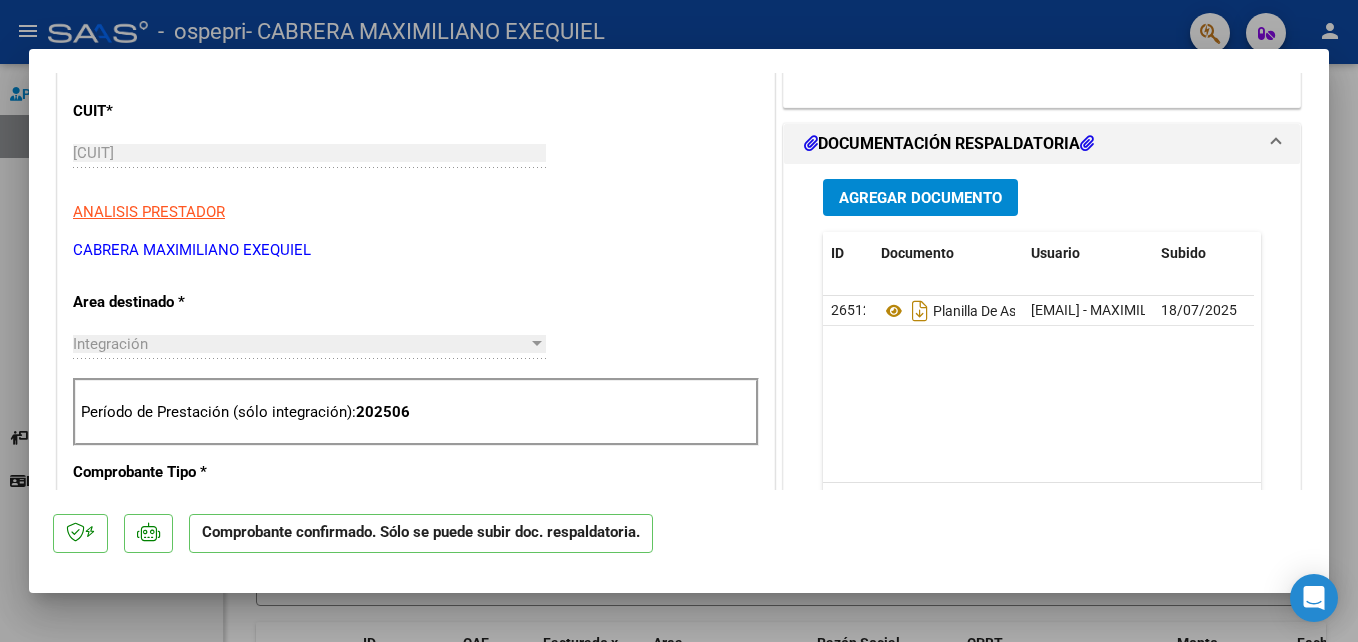scroll, scrollTop: 532, scrollLeft: 0, axis: vertical 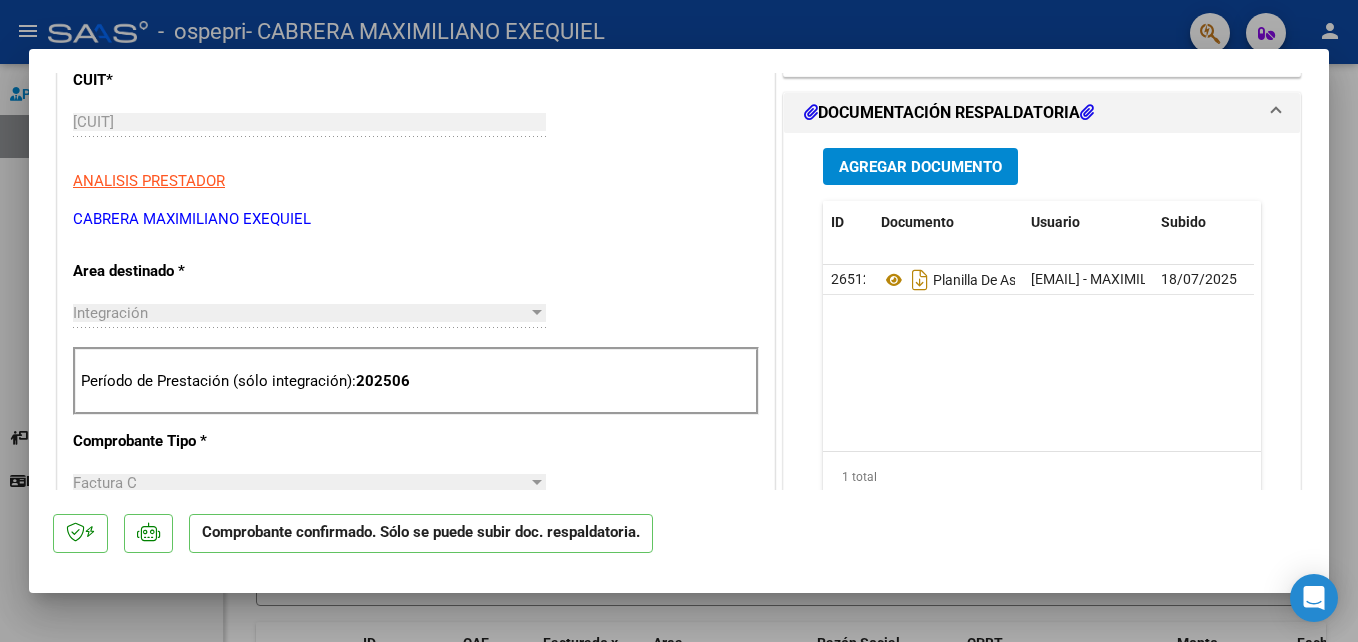 click on "Agregar Documento" at bounding box center [920, 167] 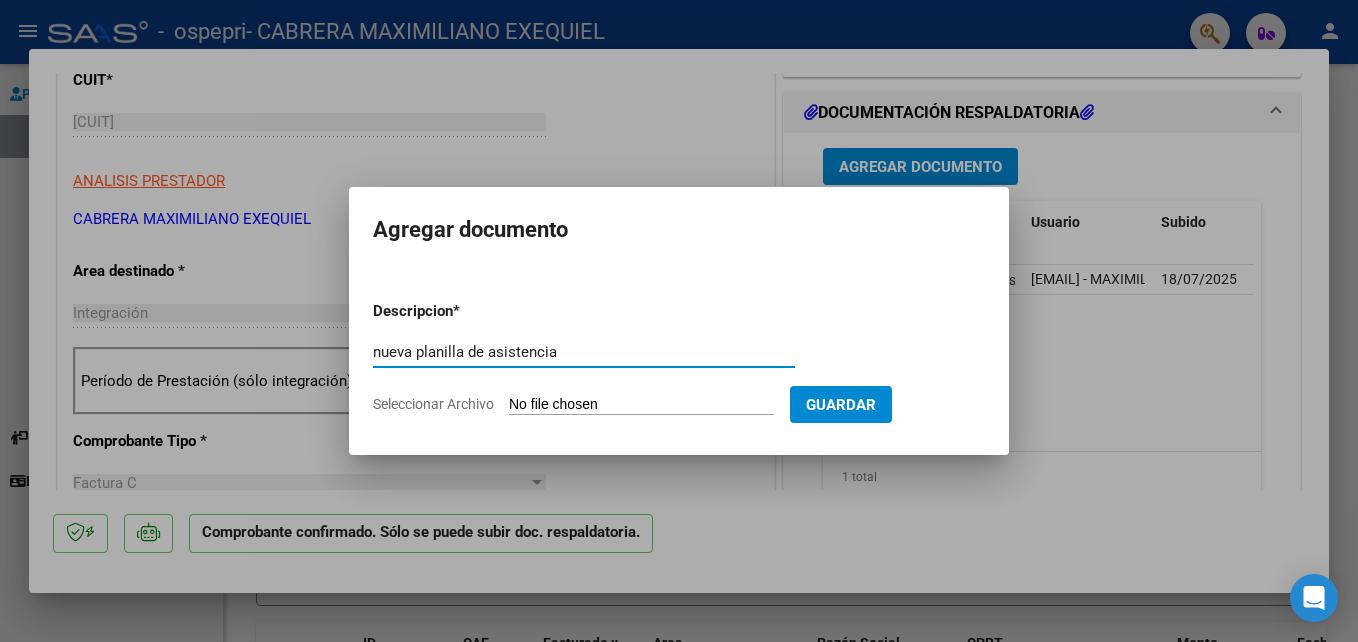 type on "nueva planilla de asistencia" 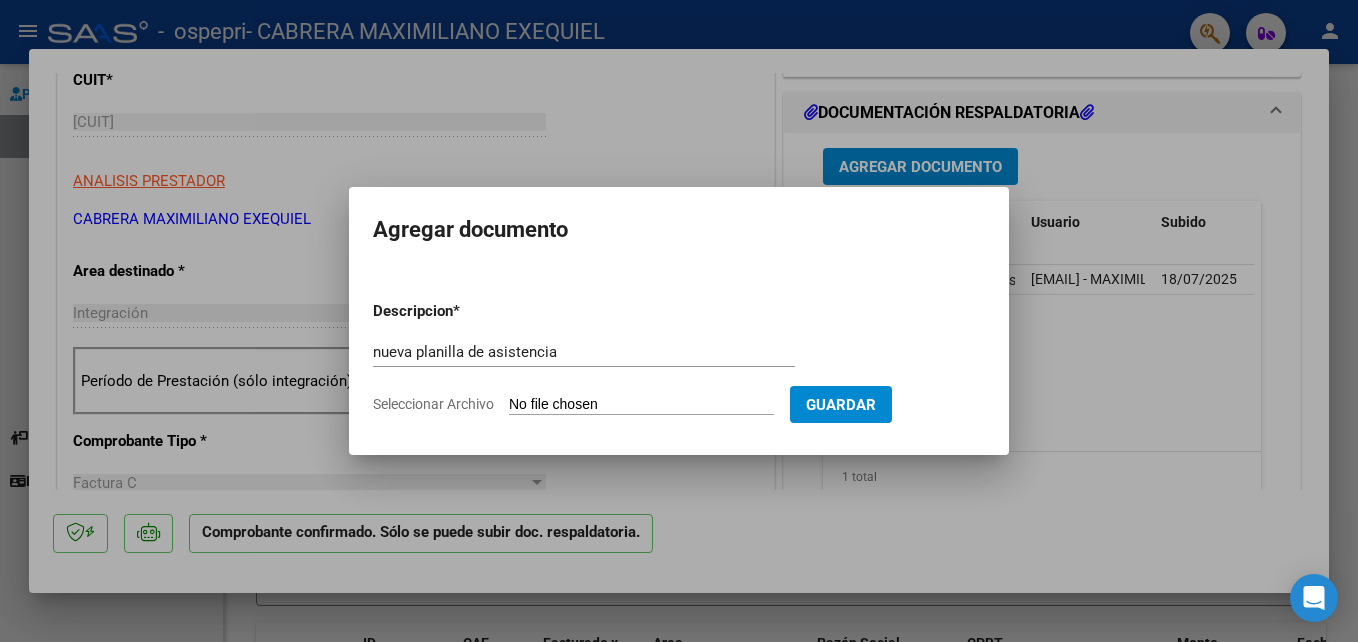 type on "C:\fakepath\Image to PDF 20250807 15.04.06.pdf" 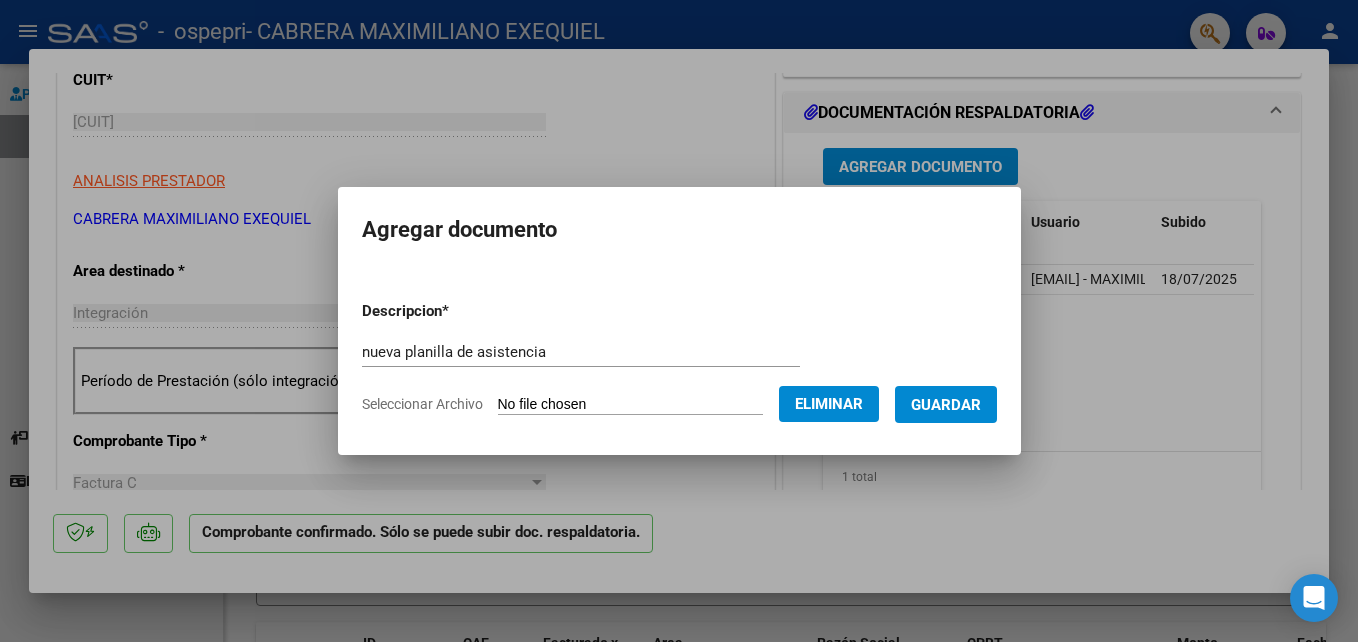 click on "Guardar" at bounding box center [946, 405] 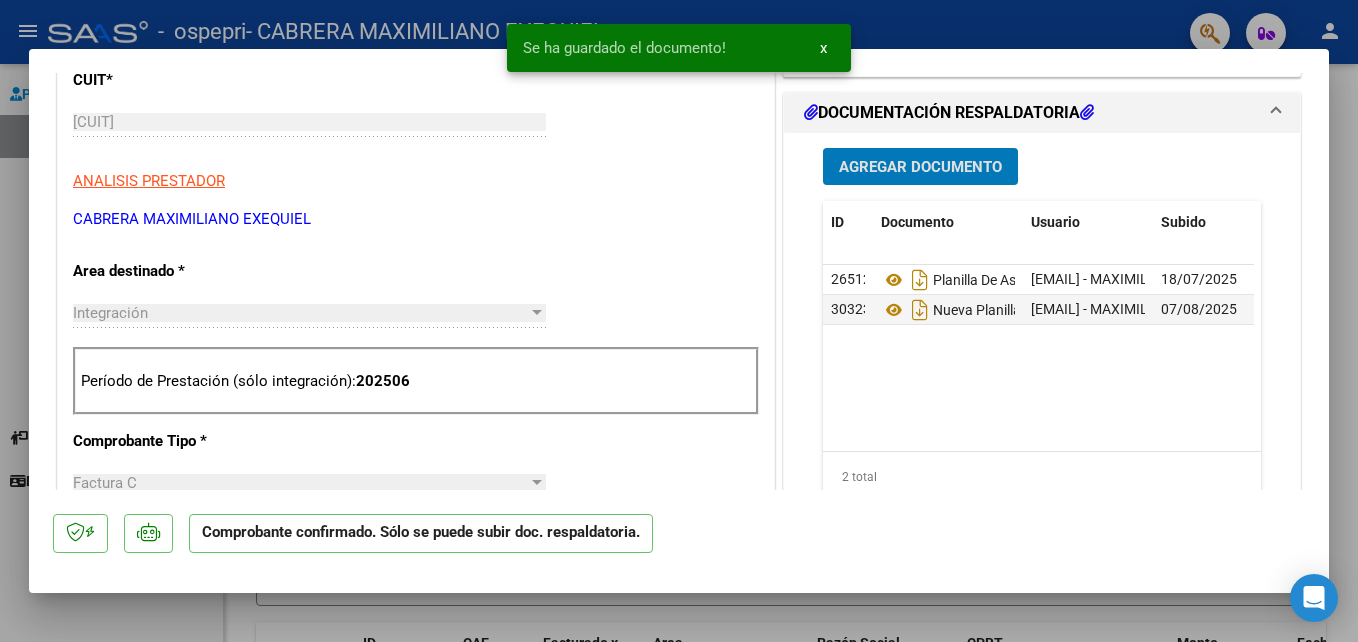 click on "x" at bounding box center [823, 48] 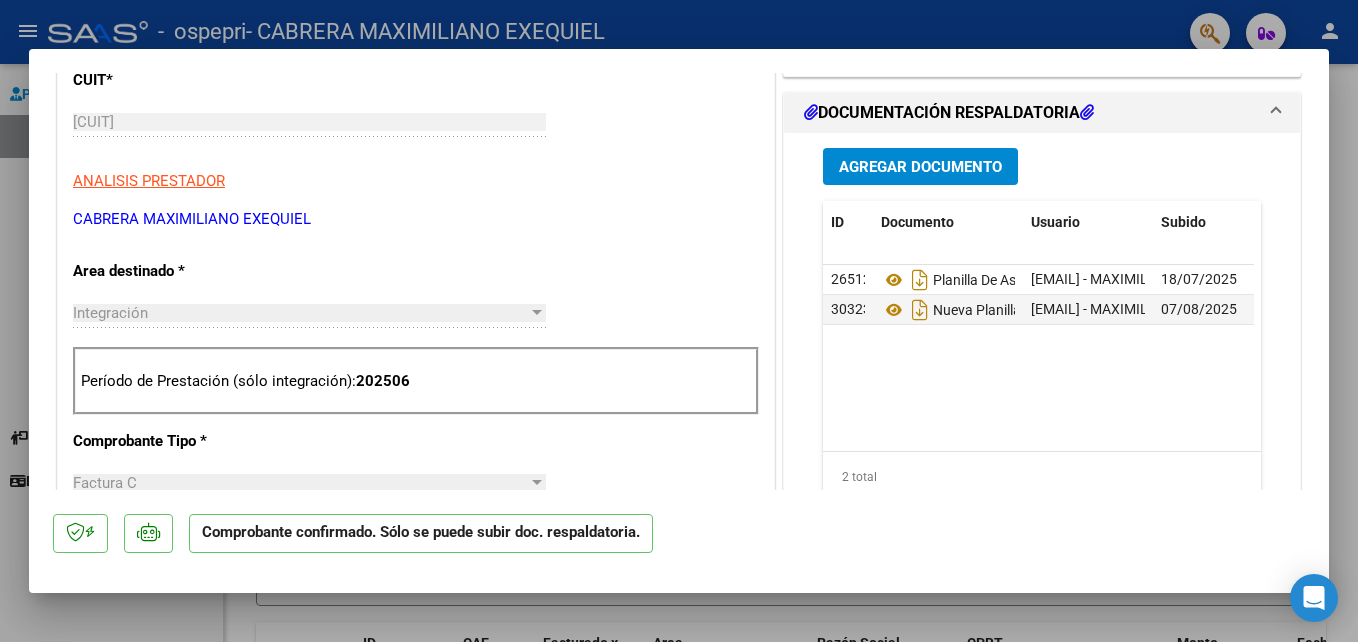 click at bounding box center [679, 321] 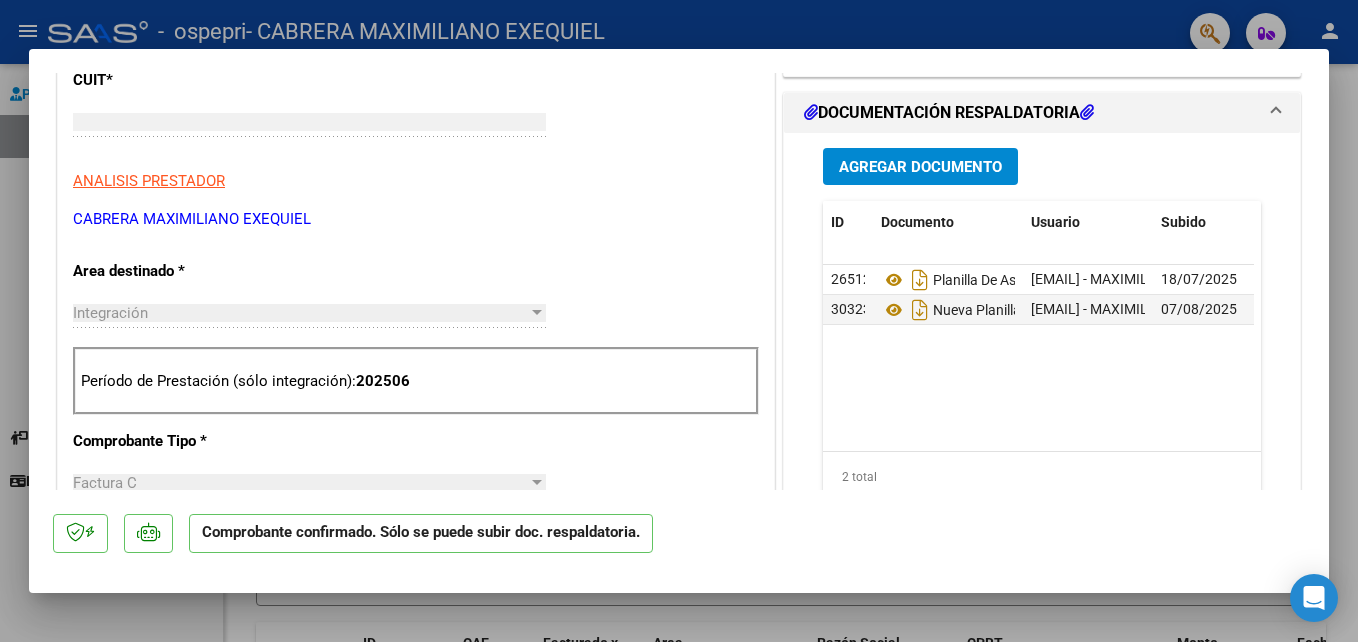 scroll, scrollTop: 272, scrollLeft: 0, axis: vertical 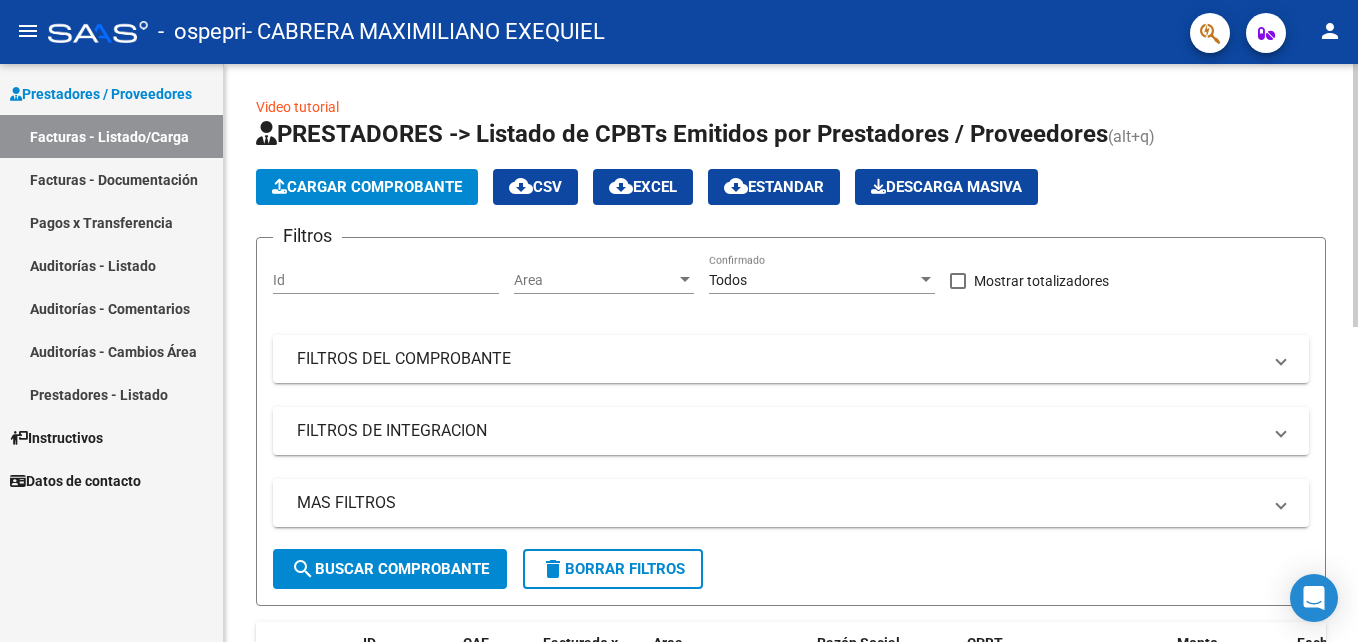 click on "Cargar Comprobante" 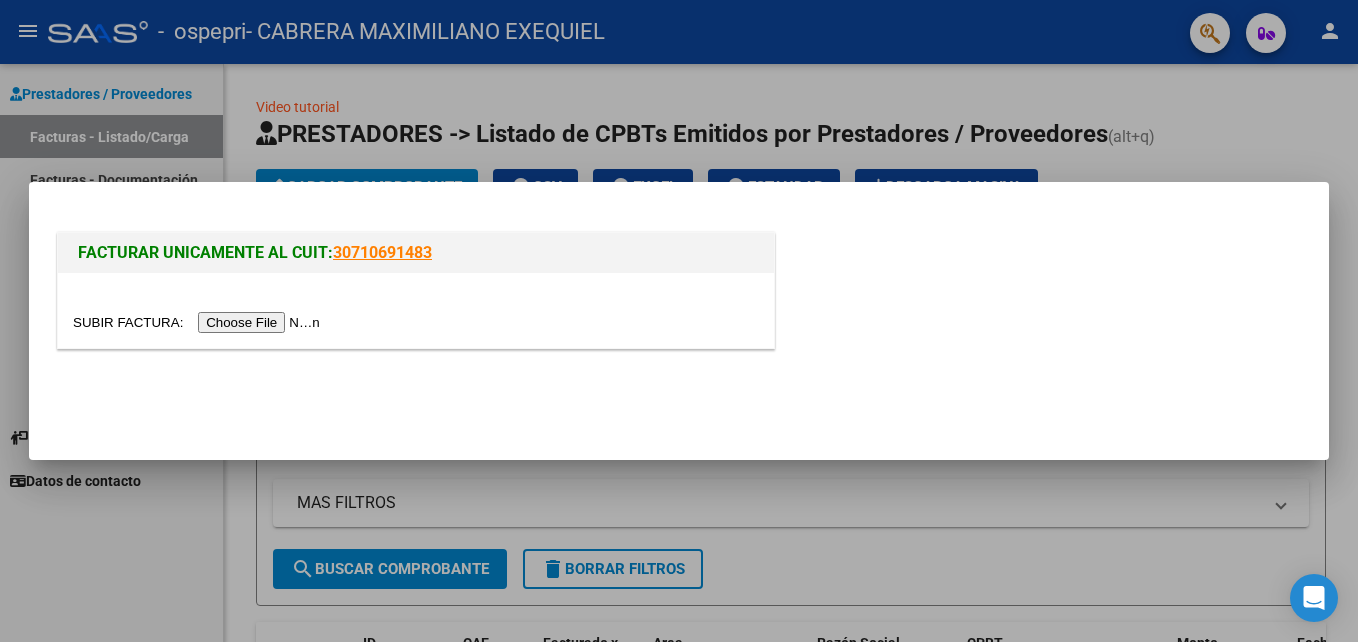 click at bounding box center [199, 322] 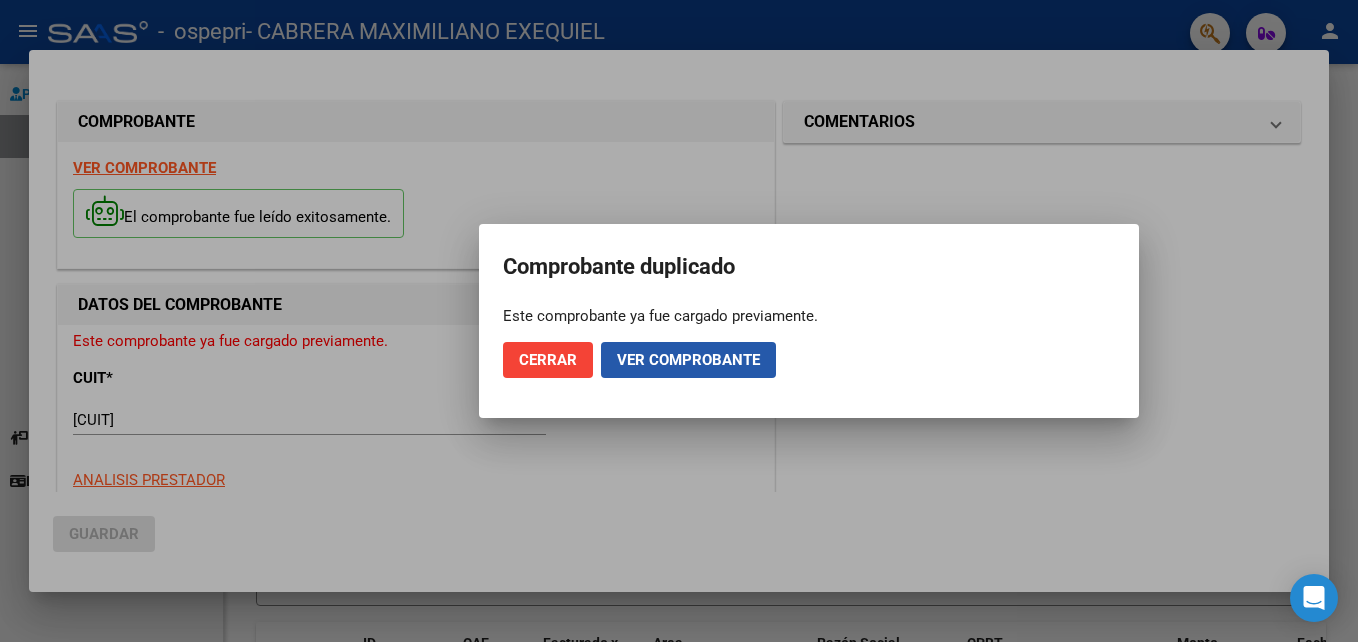click on "Ver comprobante" 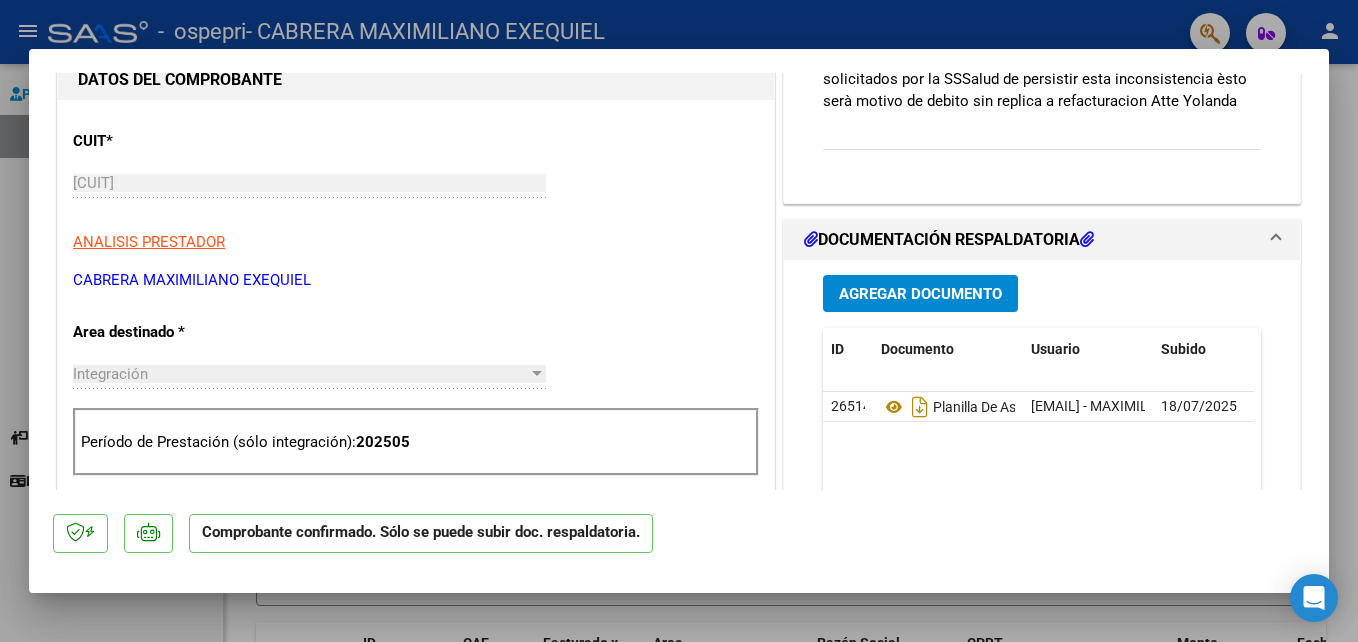 scroll, scrollTop: 506, scrollLeft: 0, axis: vertical 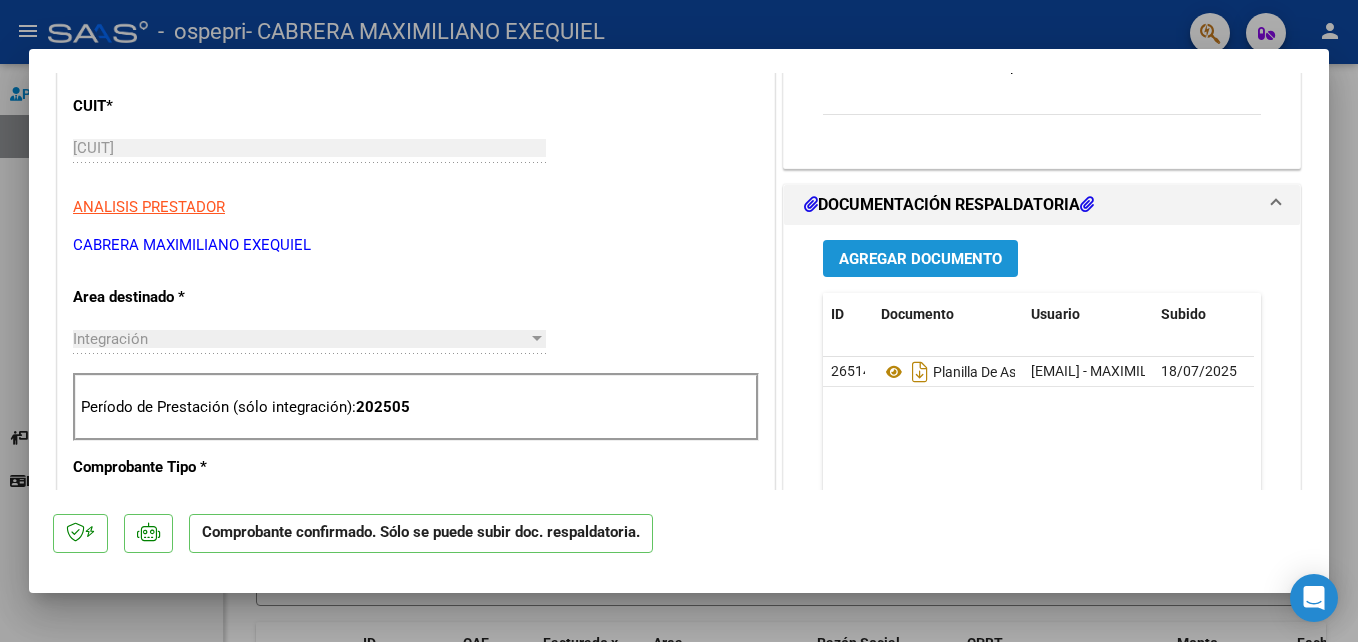 click on "Agregar Documento" at bounding box center [920, 259] 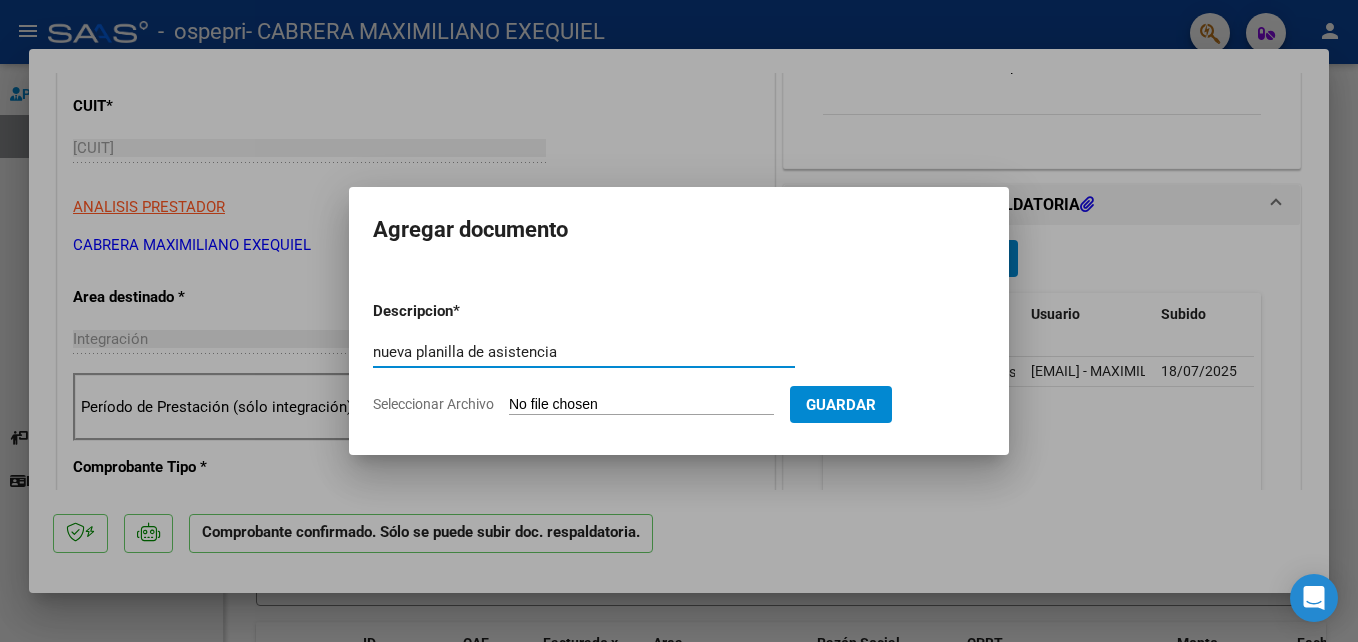 type on "nueva planilla de asistencia" 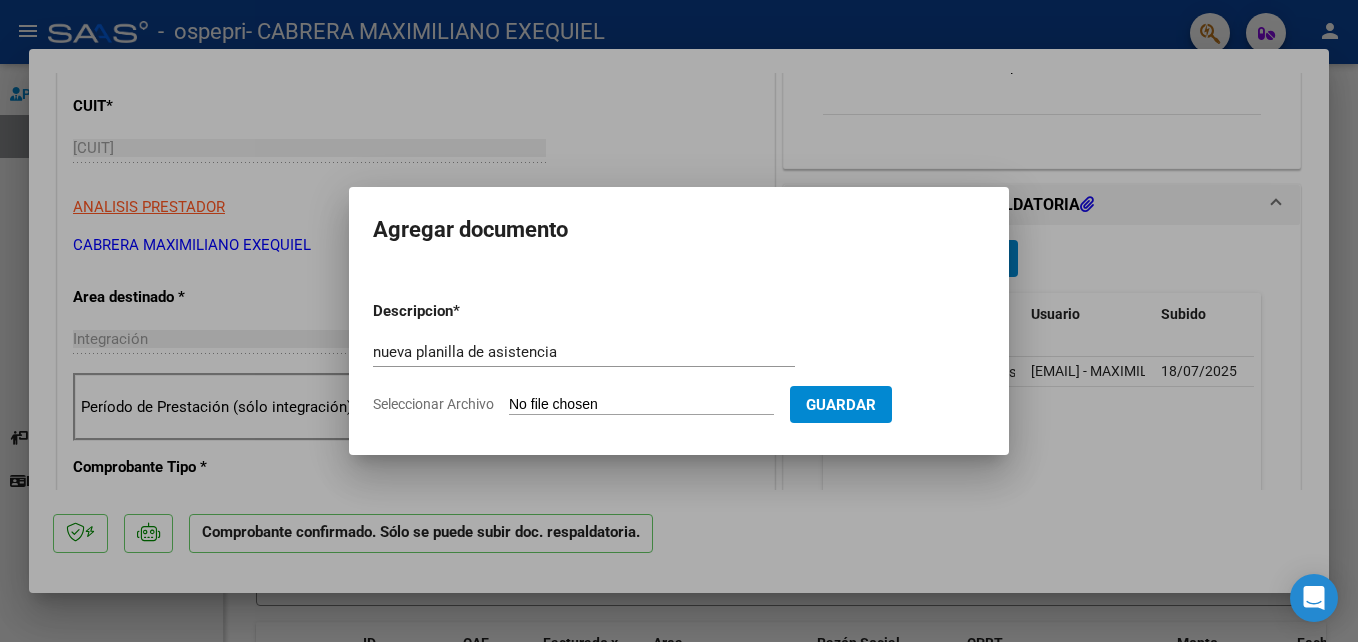 click on "Seleccionar Archivo" 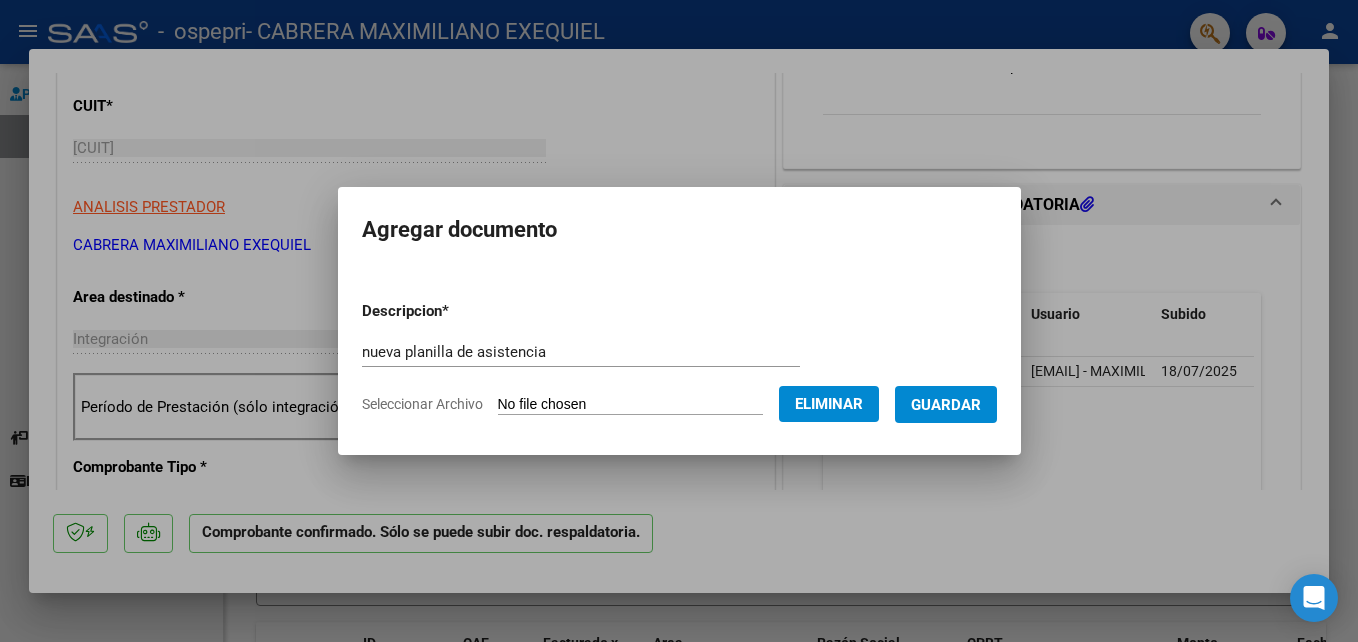 click on "Guardar" at bounding box center [946, 405] 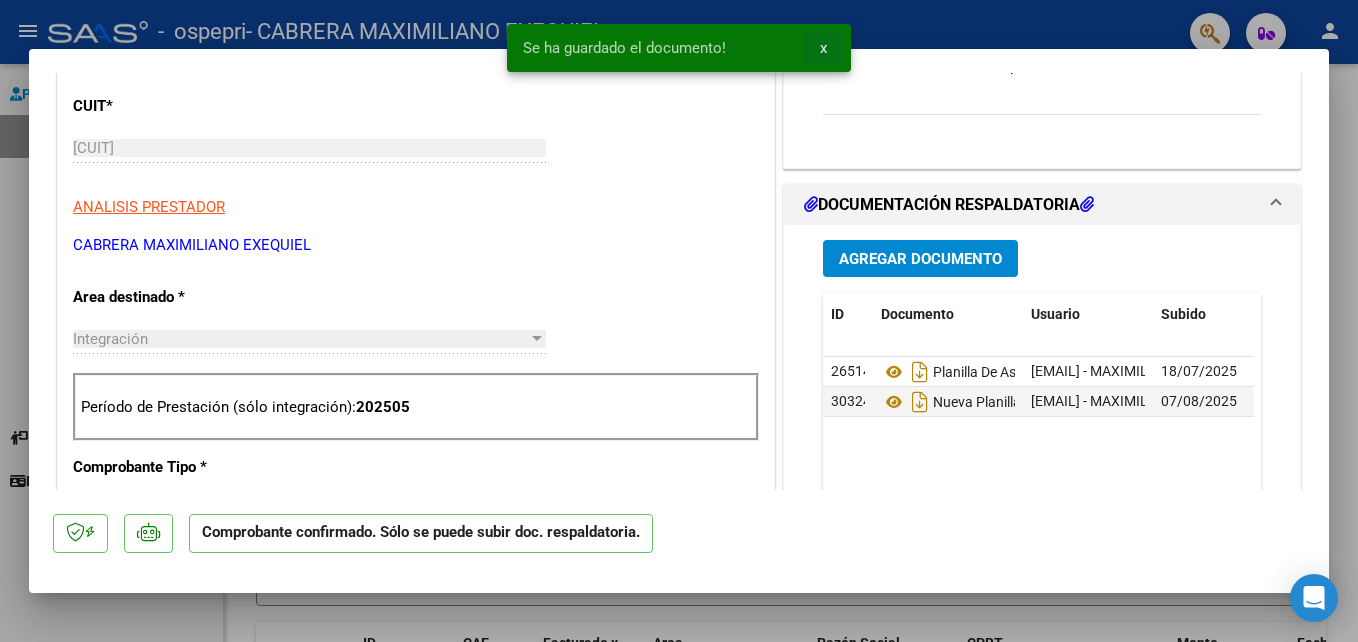 click on "x" at bounding box center [823, 48] 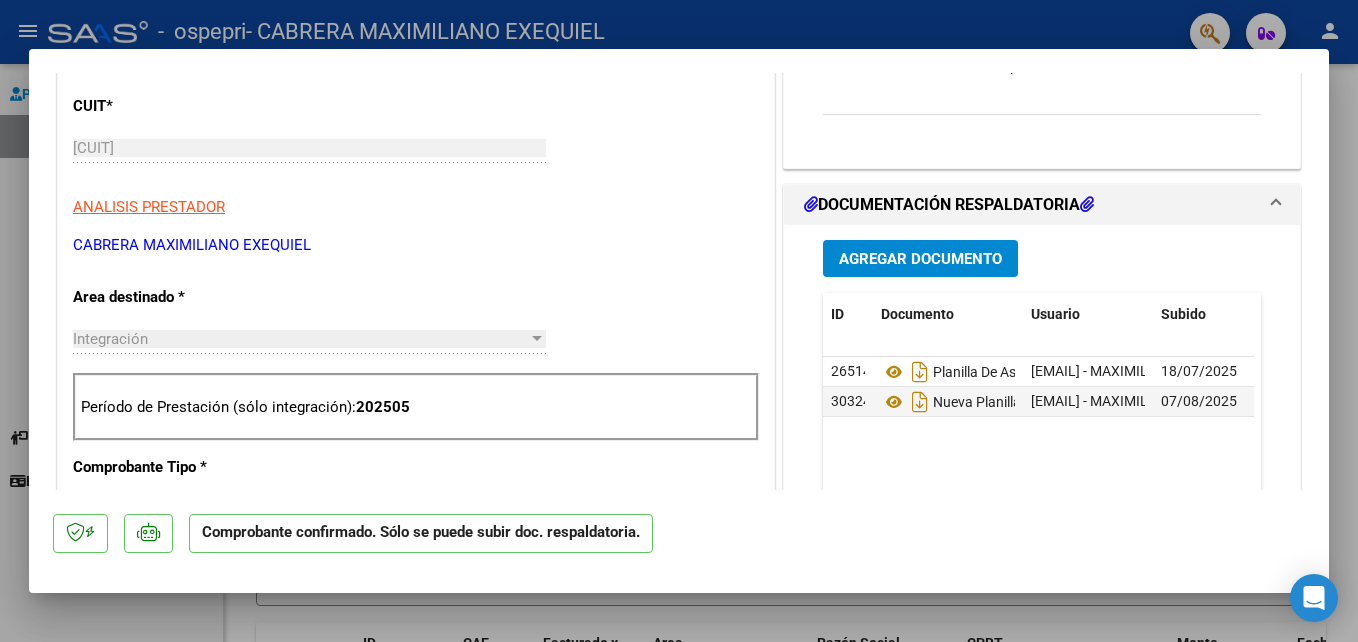 click at bounding box center (679, 321) 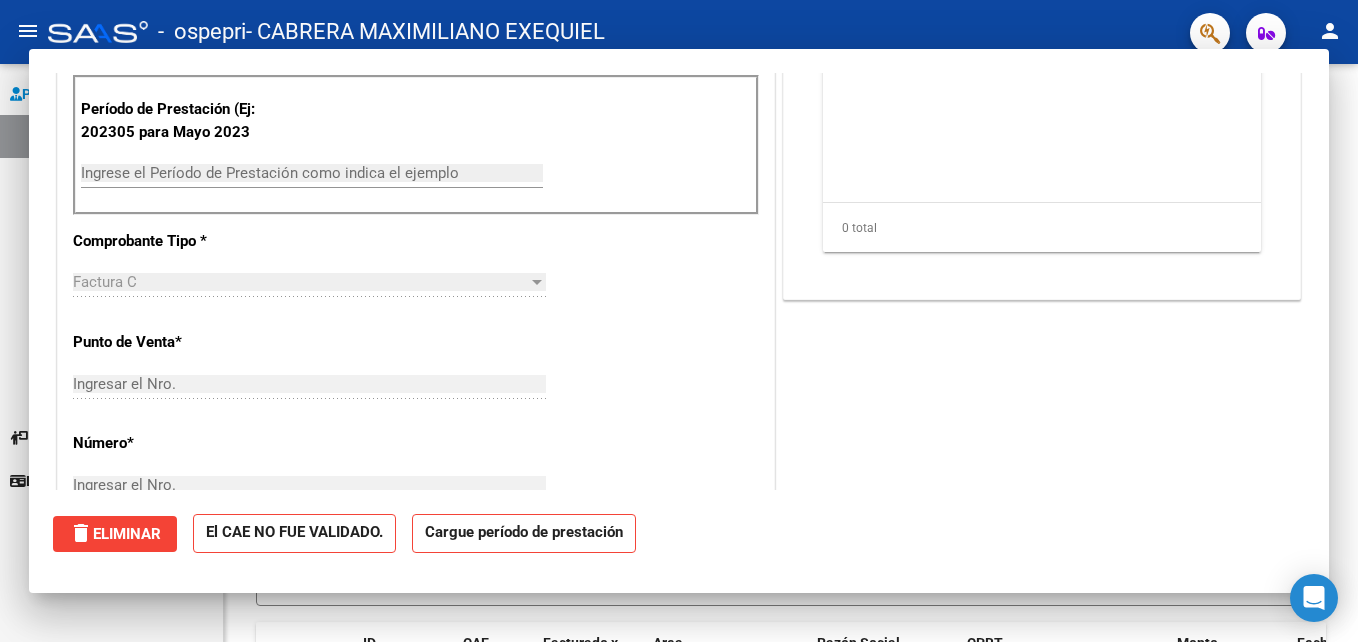 scroll, scrollTop: 0, scrollLeft: 0, axis: both 